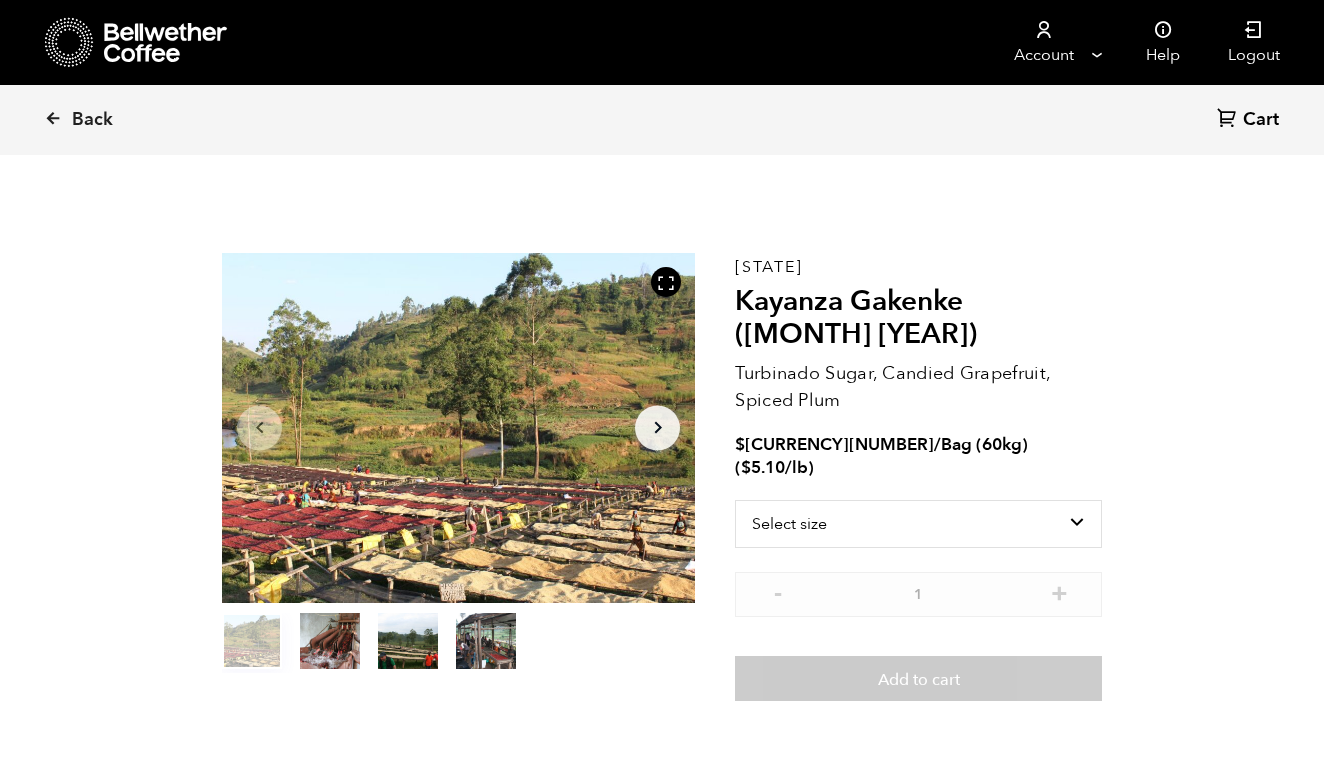 scroll, scrollTop: 760, scrollLeft: 0, axis: vertical 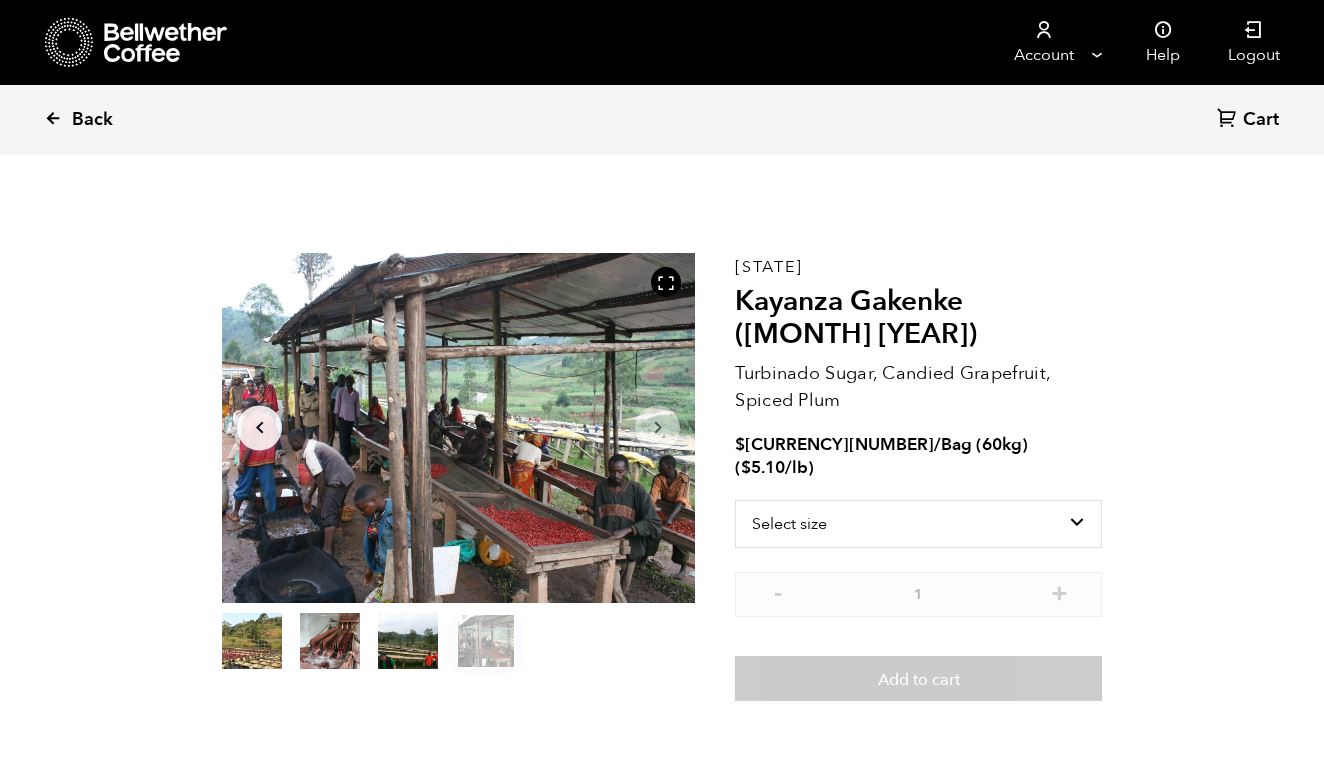 click at bounding box center (53, 118) 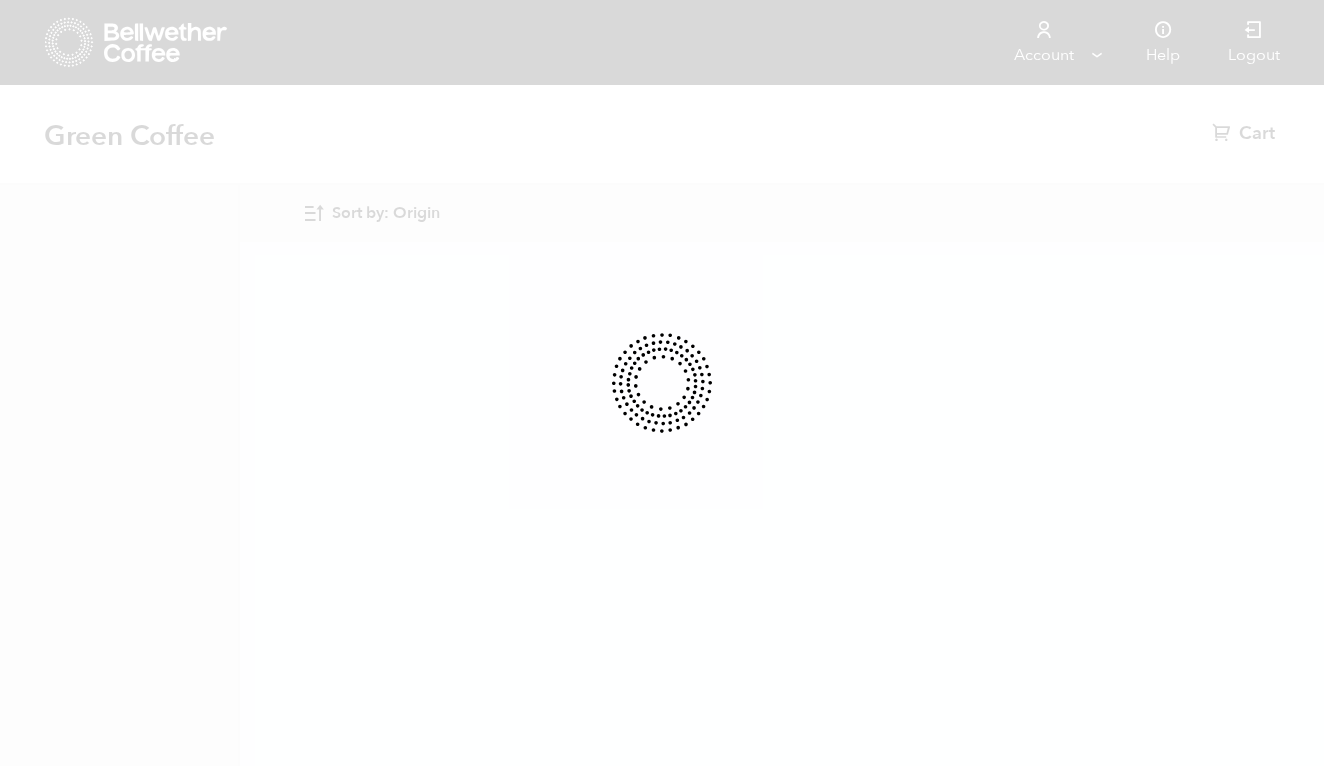 scroll, scrollTop: 0, scrollLeft: 0, axis: both 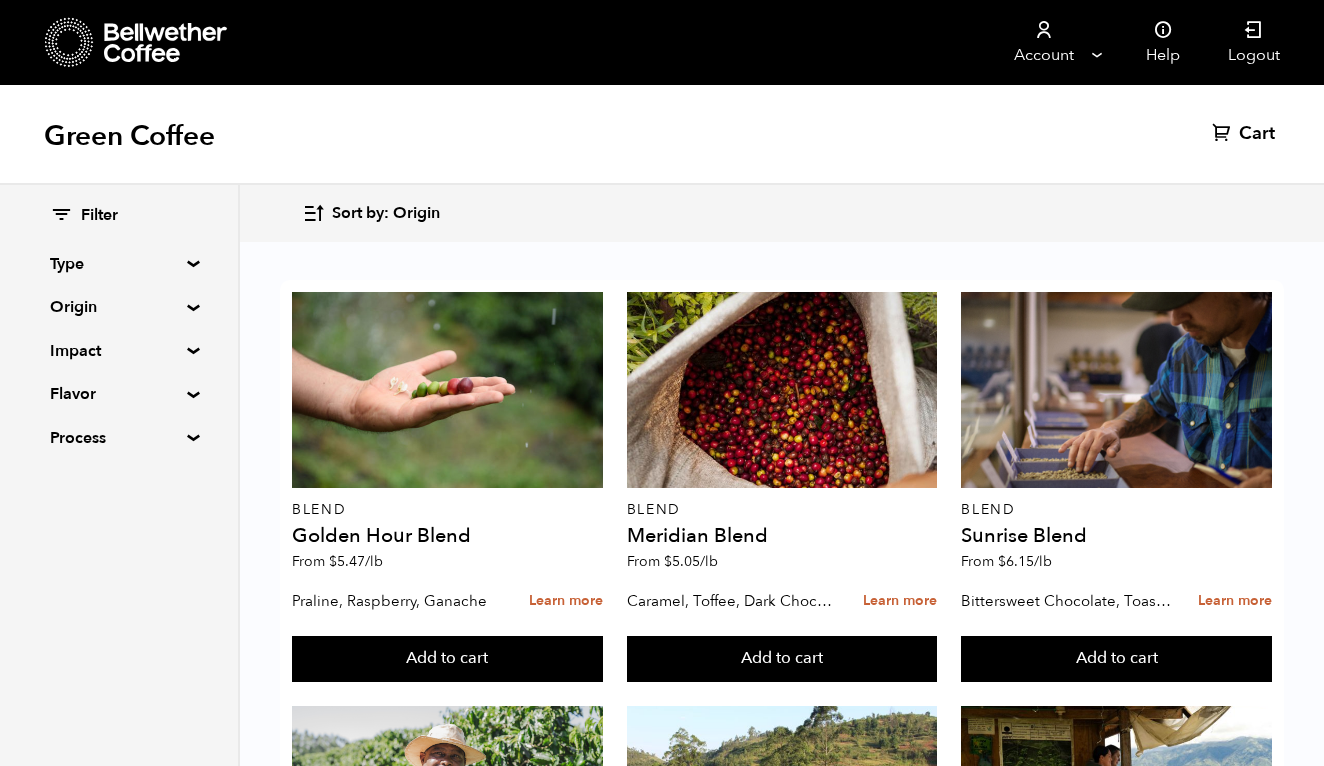 click on "Origin" at bounding box center (119, 264) 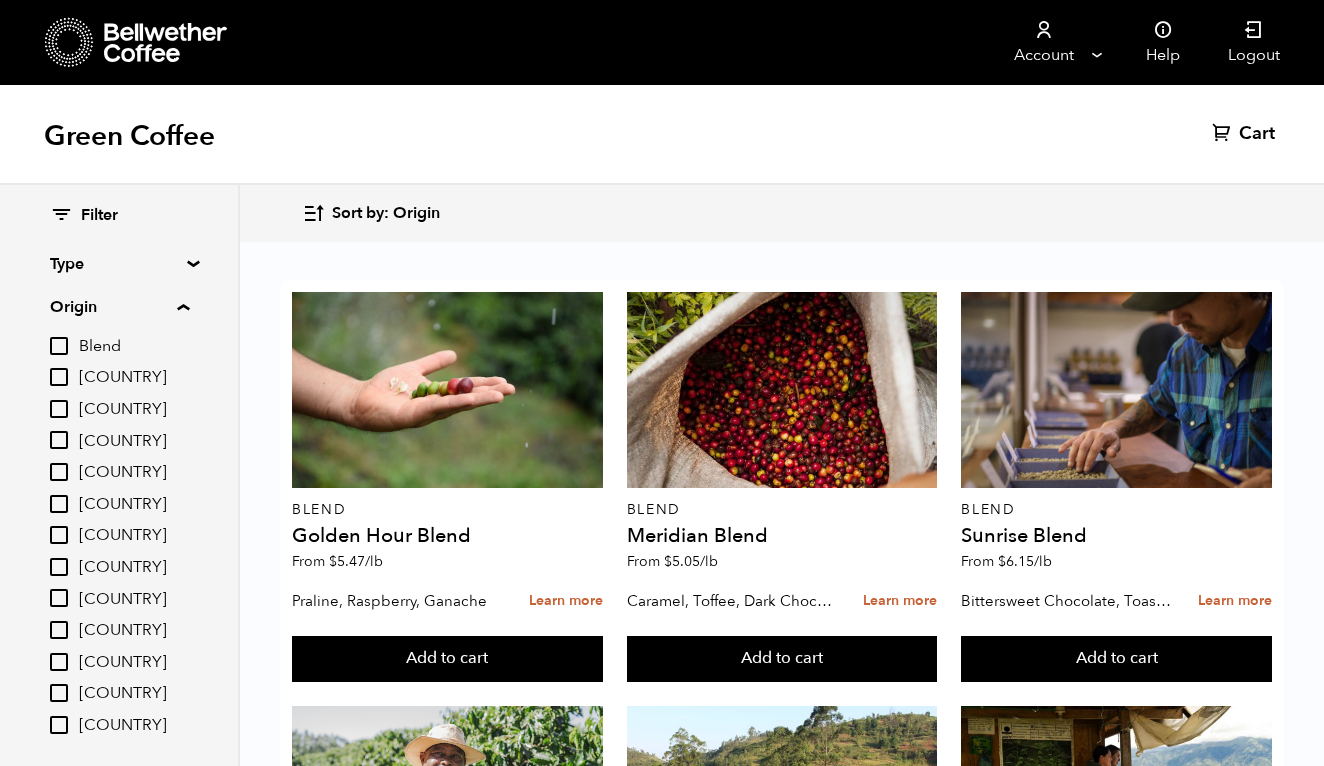 scroll, scrollTop: 0, scrollLeft: 0, axis: both 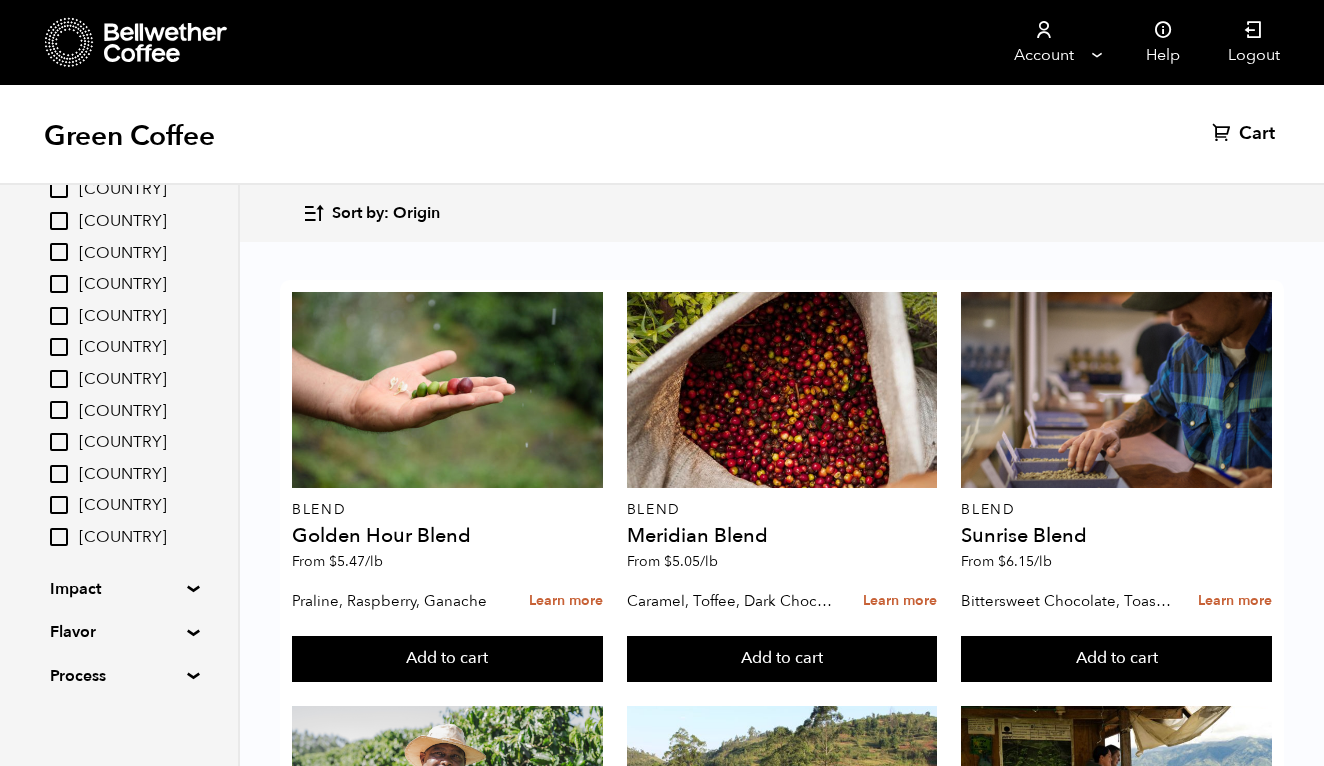 click on "Process" at bounding box center (119, 76) 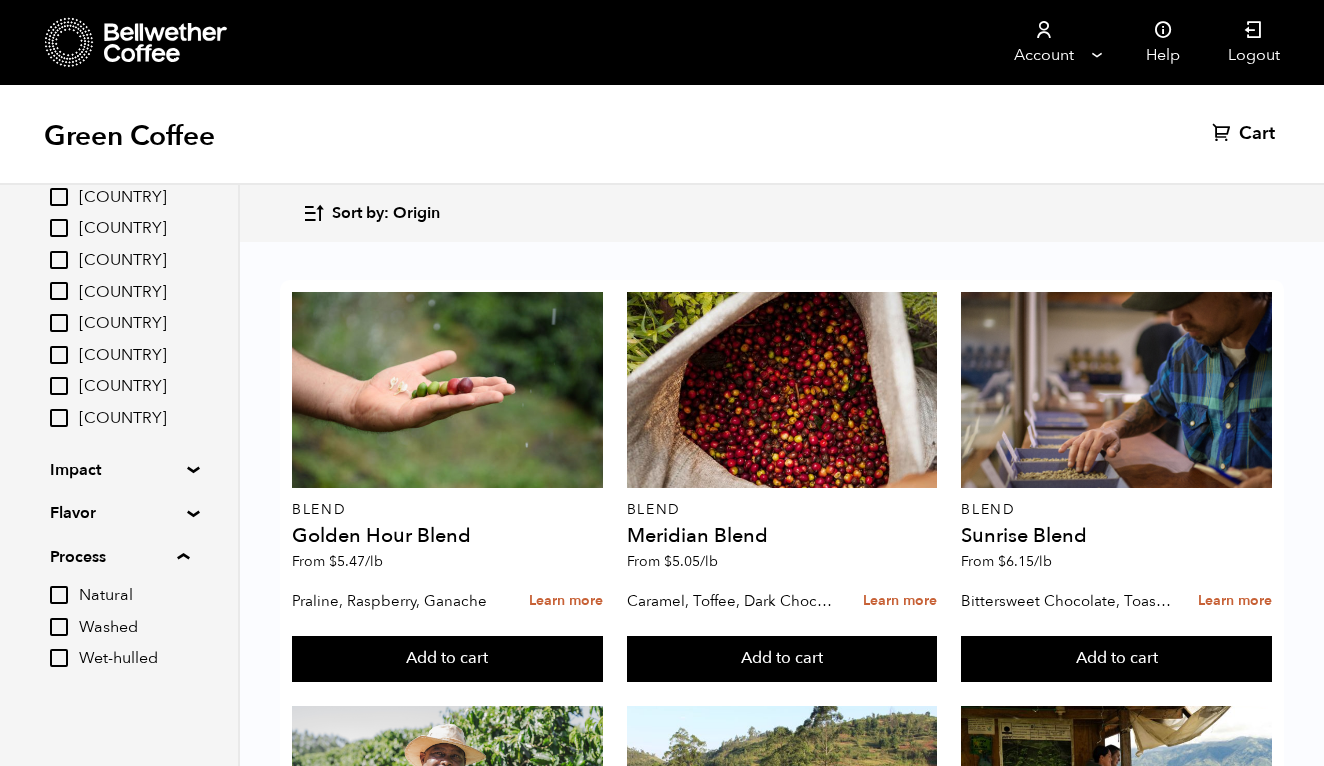 scroll, scrollTop: 296, scrollLeft: 0, axis: vertical 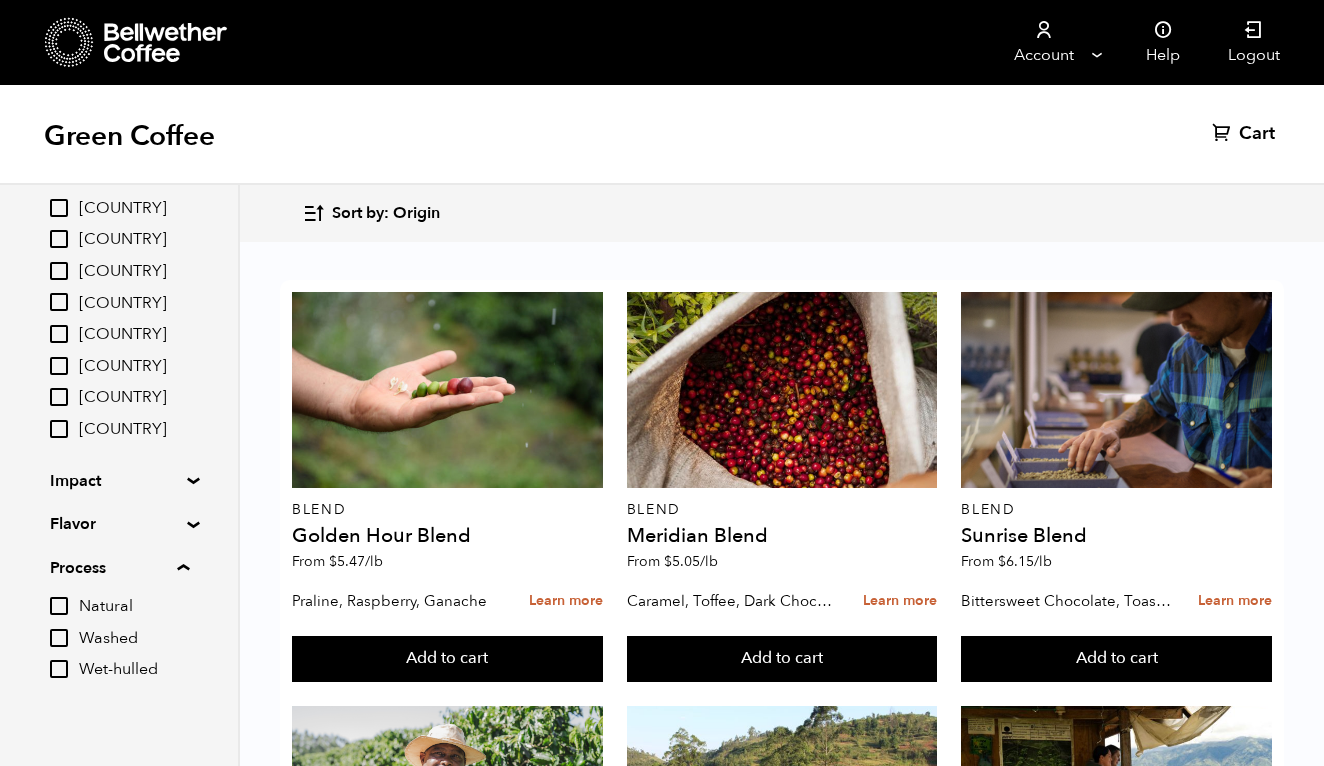 click on "Wet-hulled" at bounding box center (59, 669) 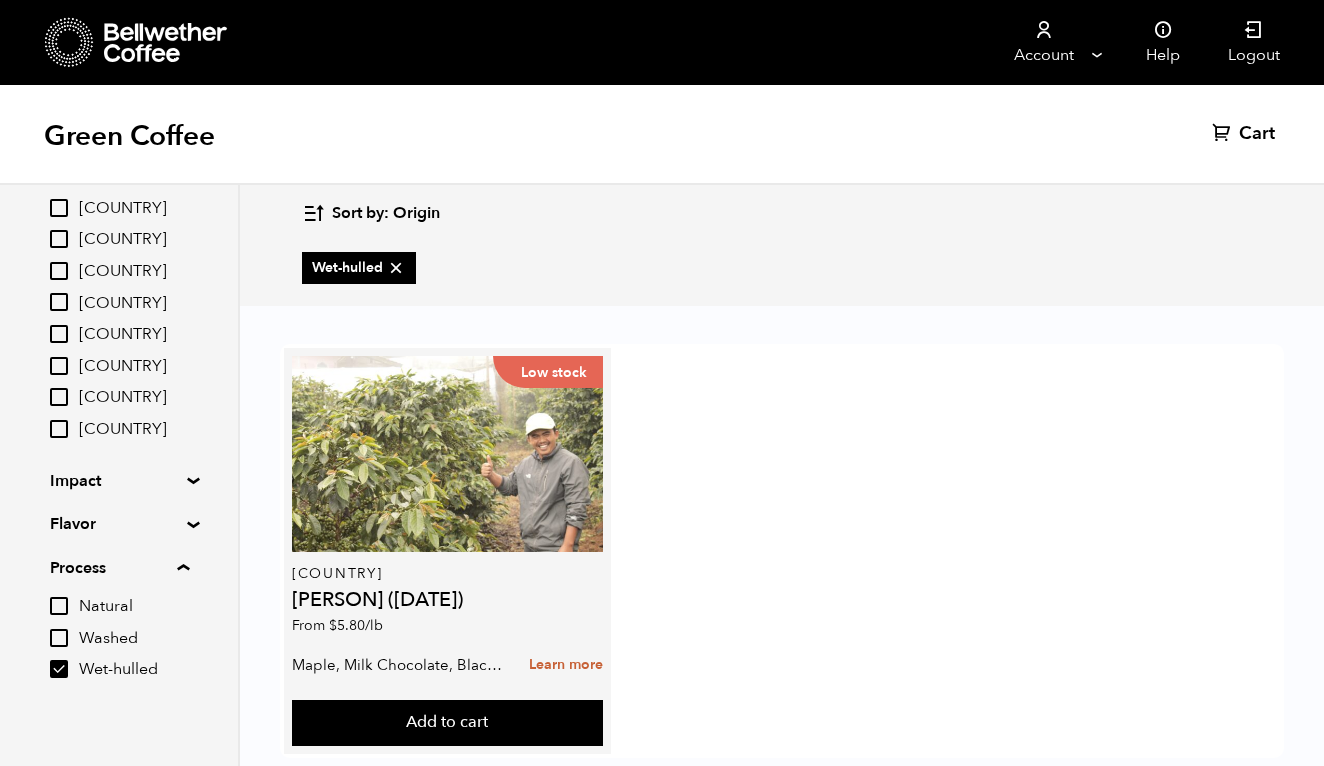 scroll, scrollTop: 1, scrollLeft: 0, axis: vertical 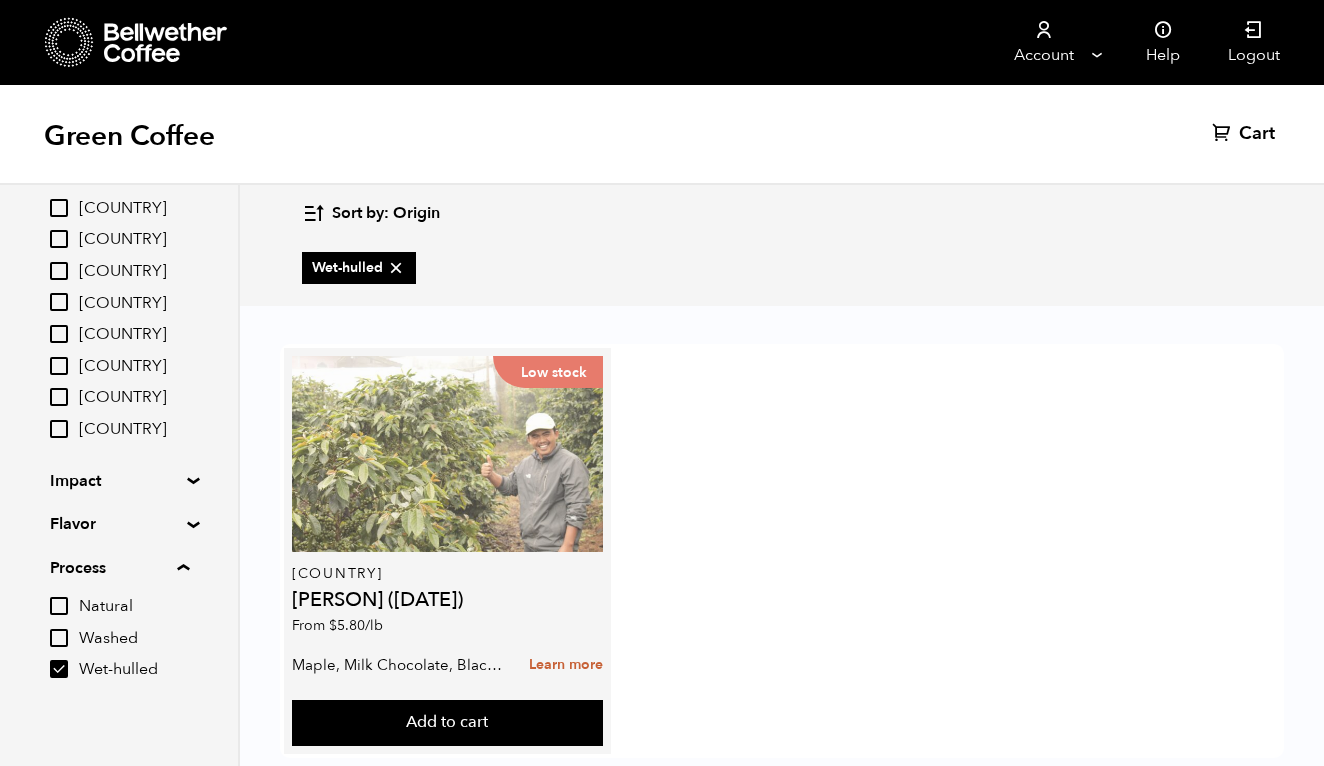 click on "Low stock" at bounding box center (447, 454) 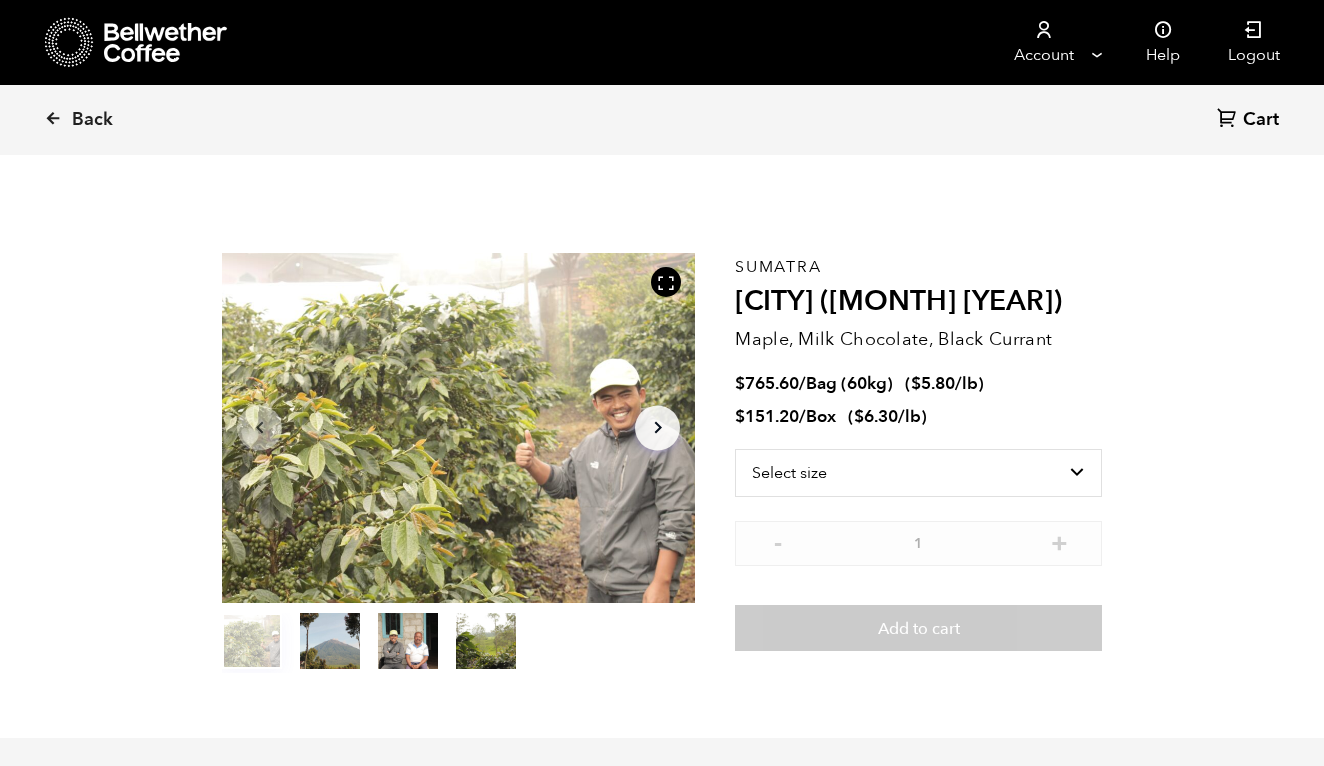 scroll, scrollTop: 0, scrollLeft: 0, axis: both 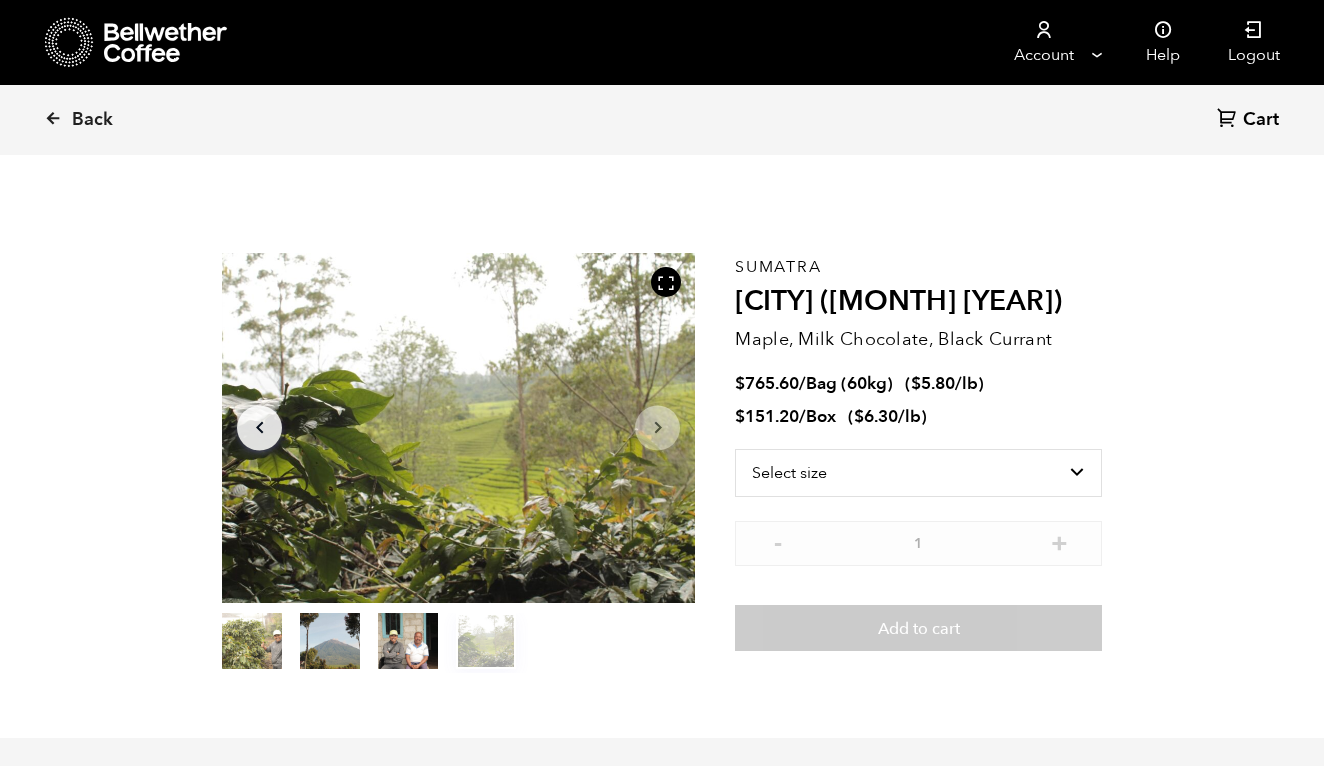 click on "item 2" at bounding box center (252, 645) 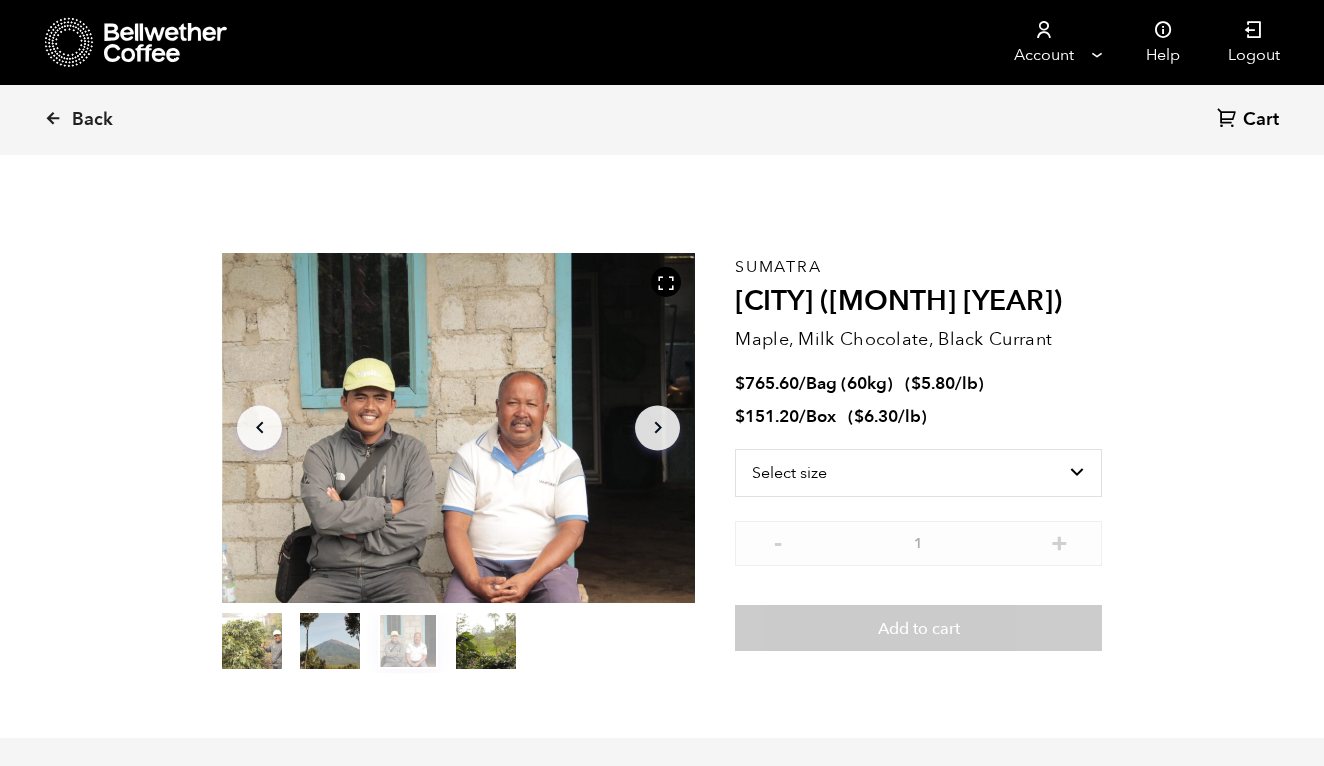 click on "item 1" at bounding box center [252, 645] 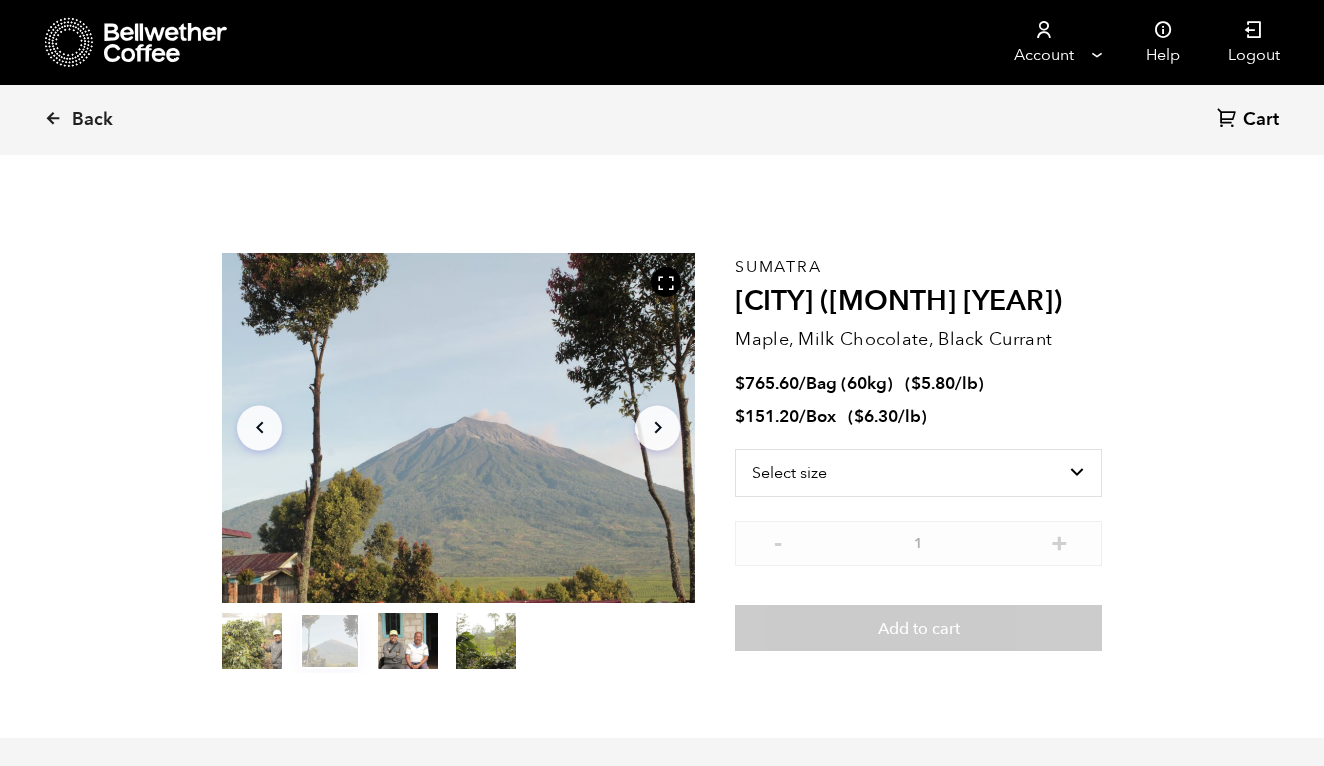 click on "item 0" at bounding box center (252, 645) 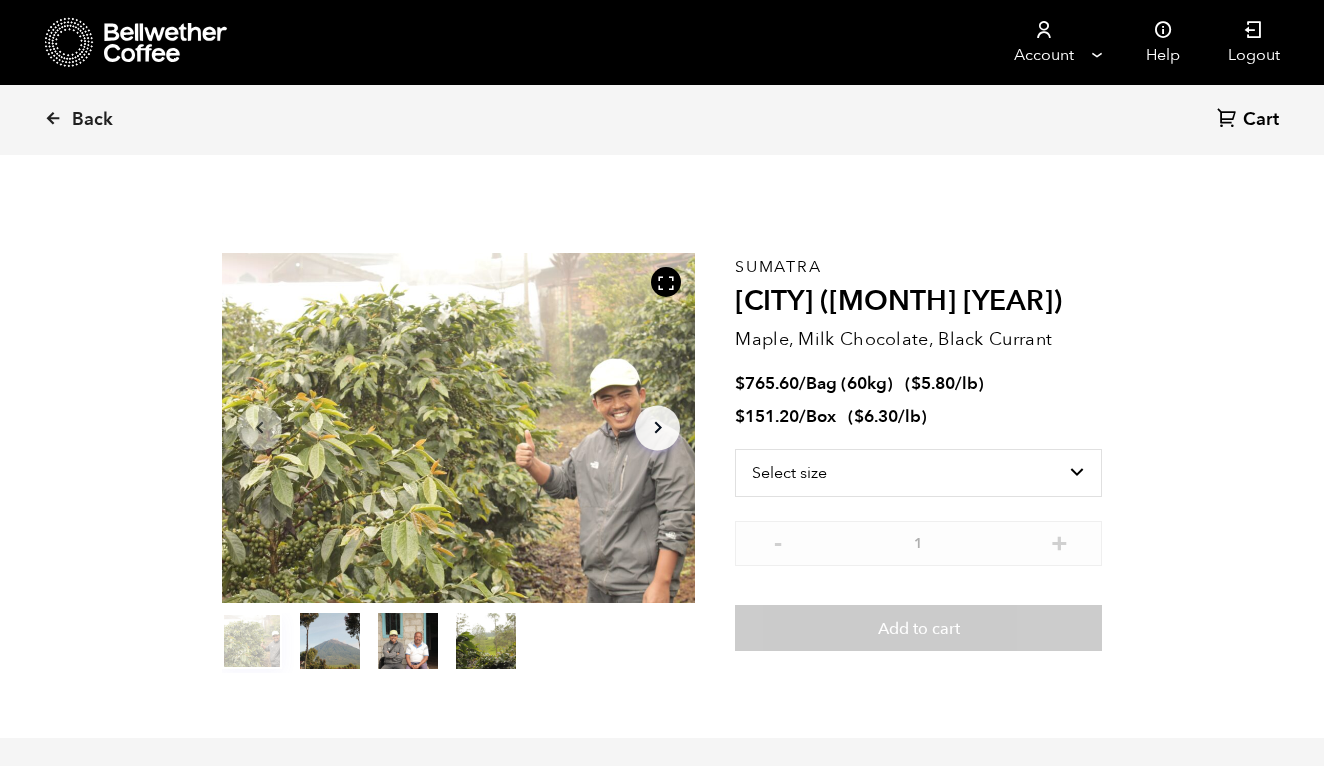 click on "item 1" at bounding box center (252, 645) 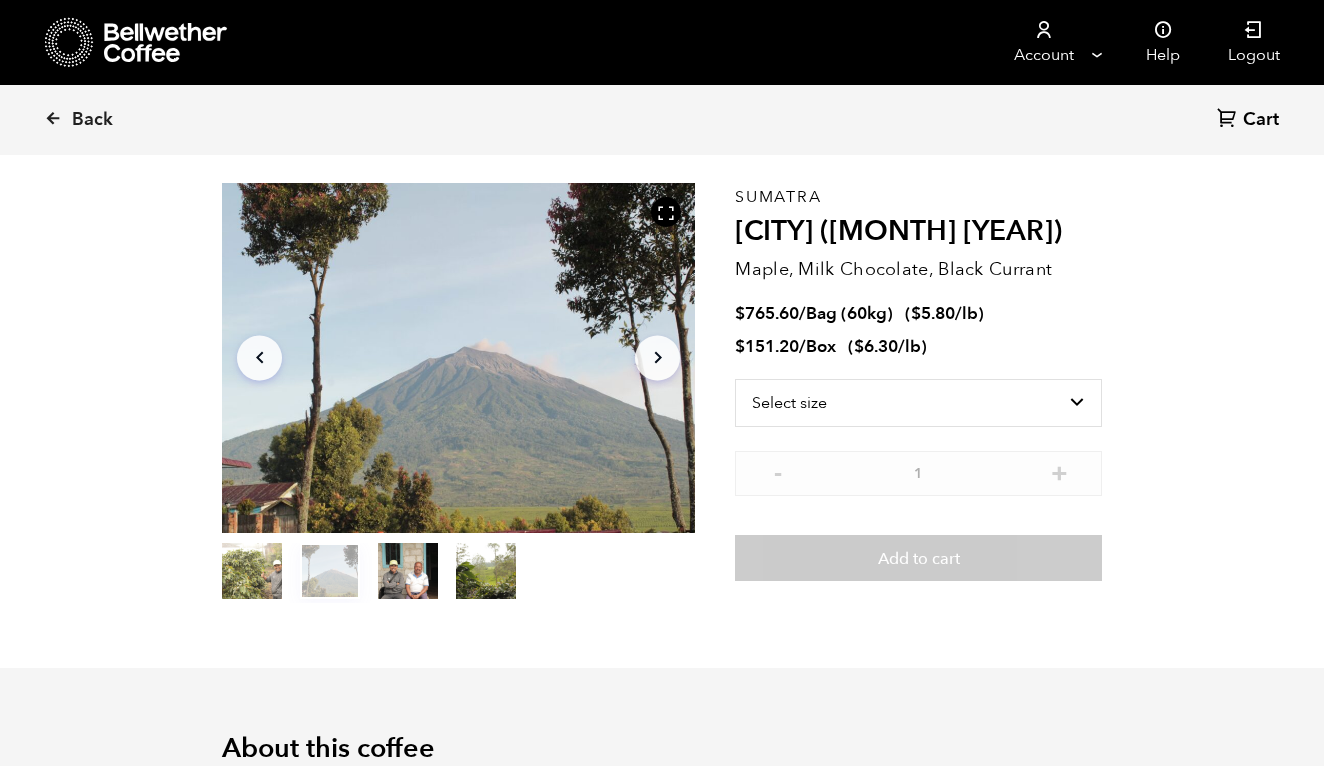 scroll, scrollTop: 71, scrollLeft: 0, axis: vertical 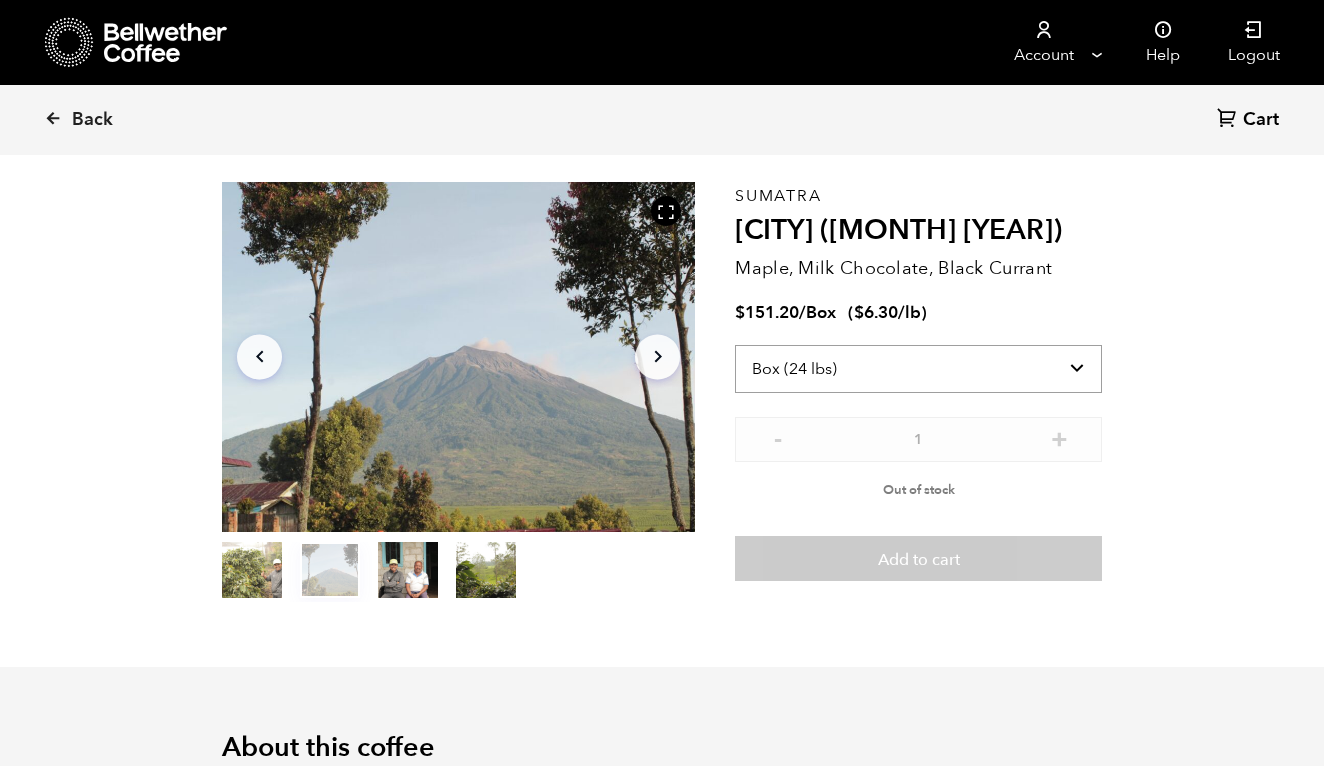 select on "bag-3" 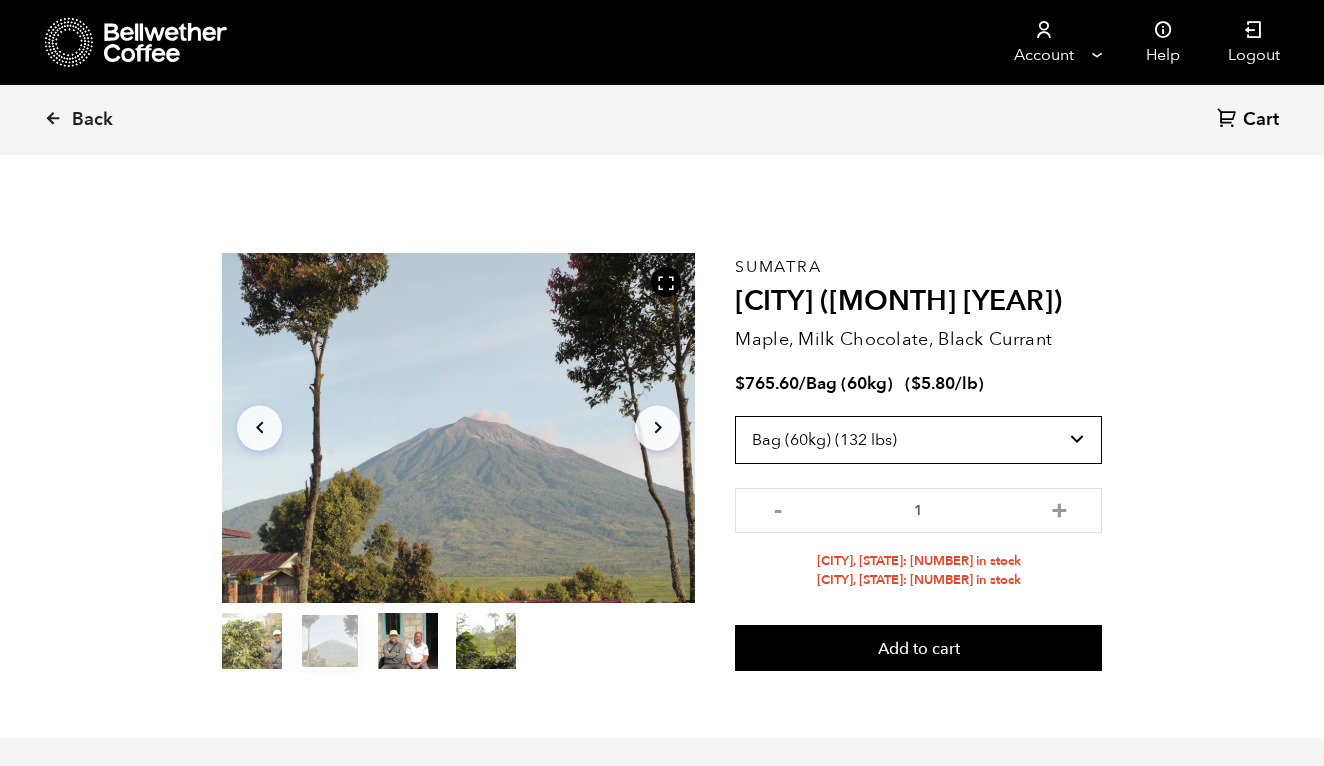 scroll, scrollTop: 0, scrollLeft: 0, axis: both 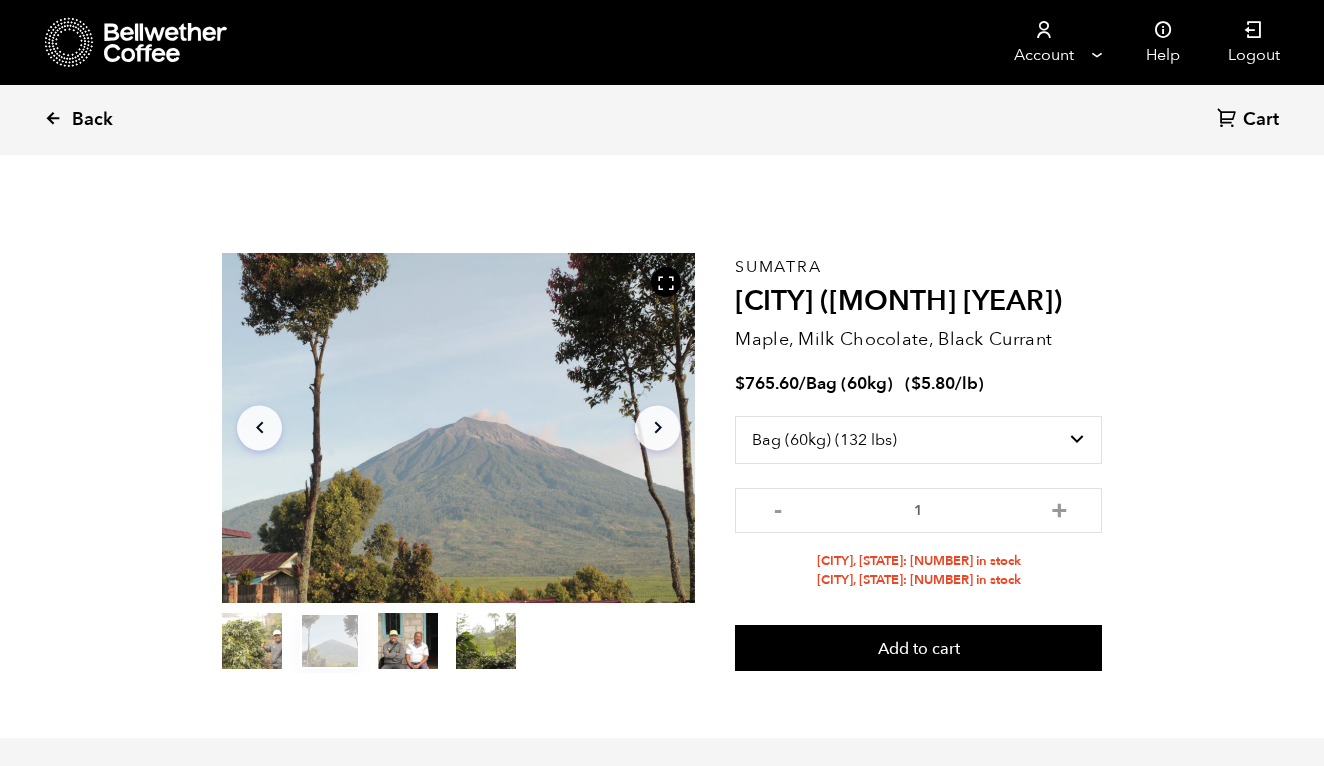 click on "Back" at bounding box center [92, 120] 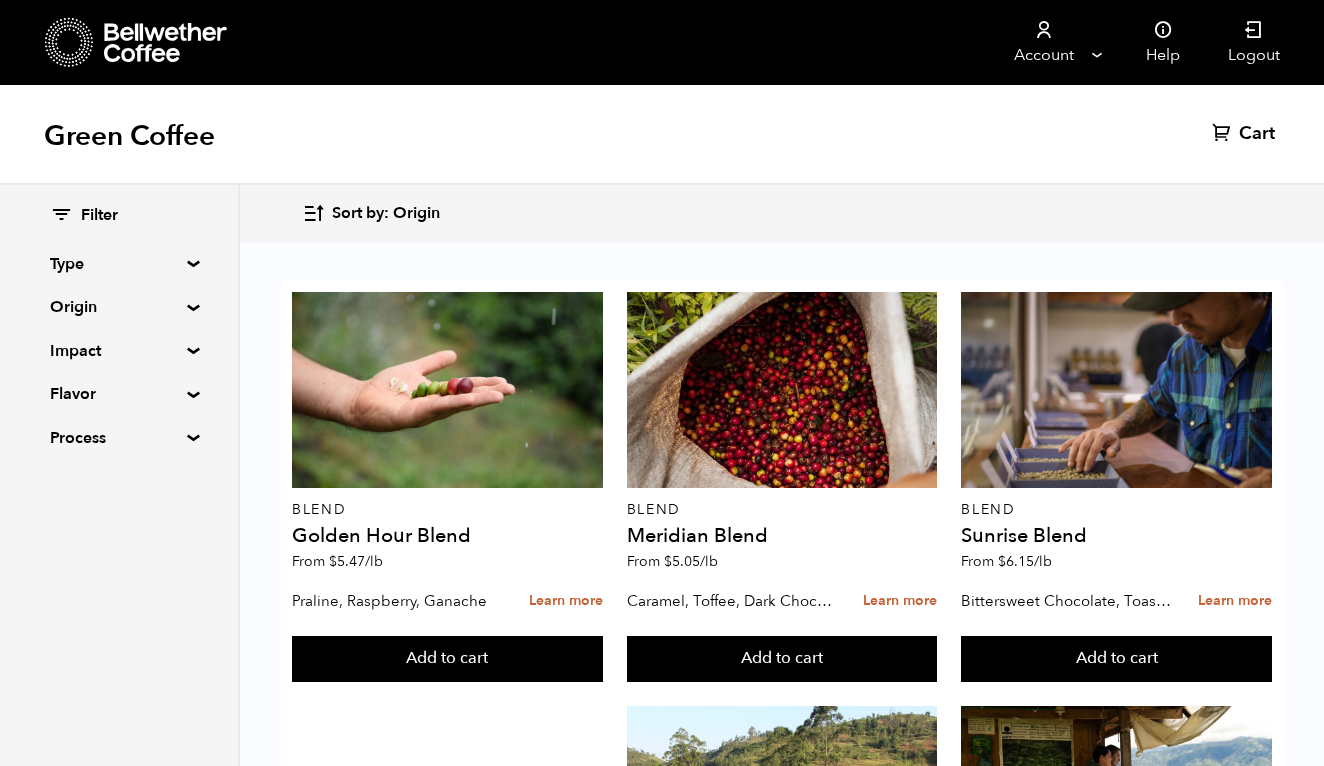 scroll, scrollTop: 2033, scrollLeft: 0, axis: vertical 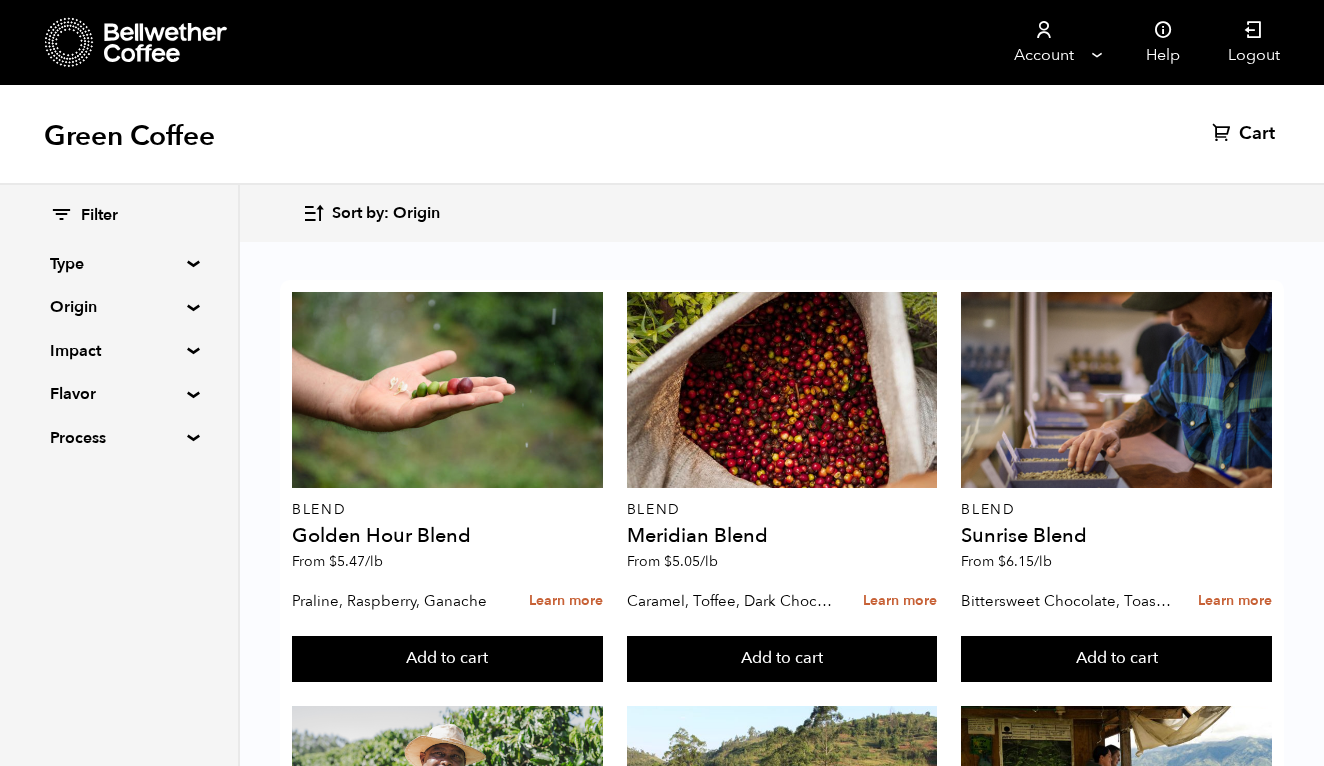 click at bounding box center (447, 2458) 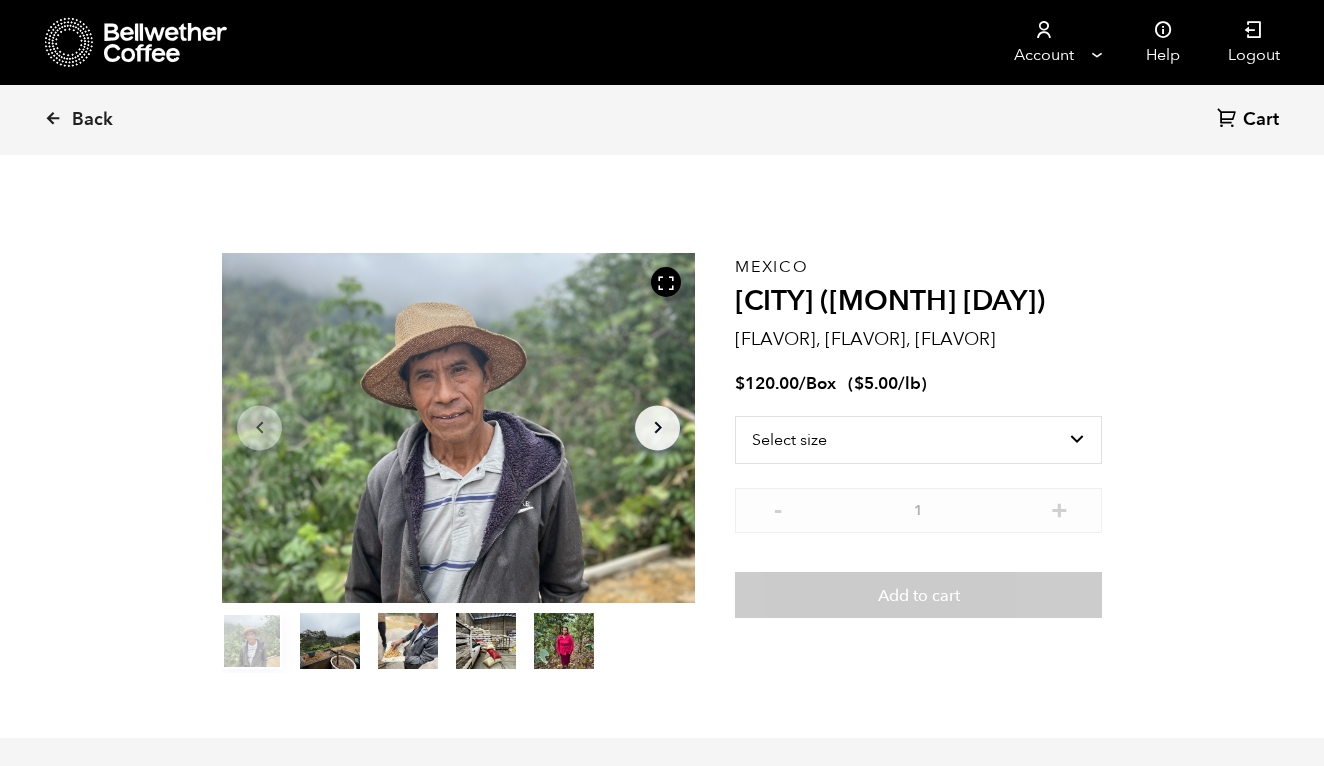 scroll, scrollTop: 0, scrollLeft: 0, axis: both 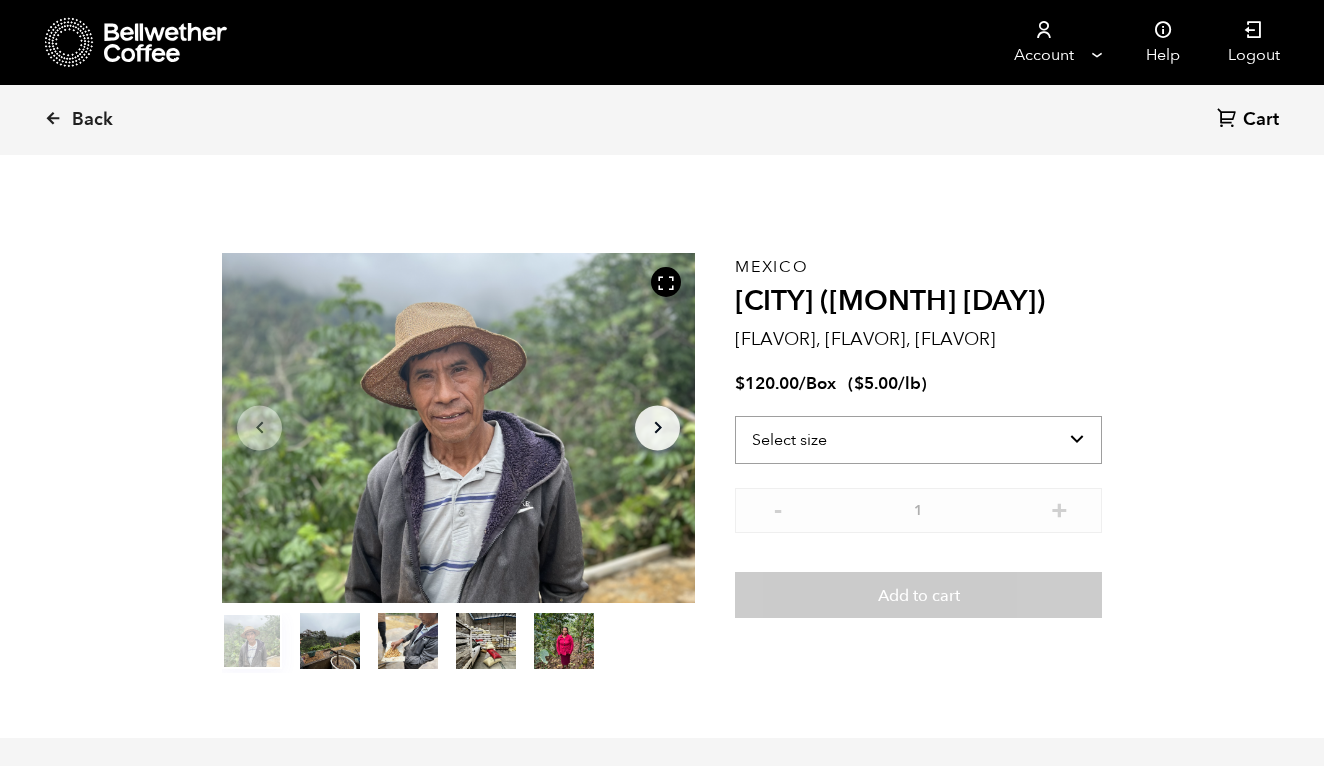 select on "box" 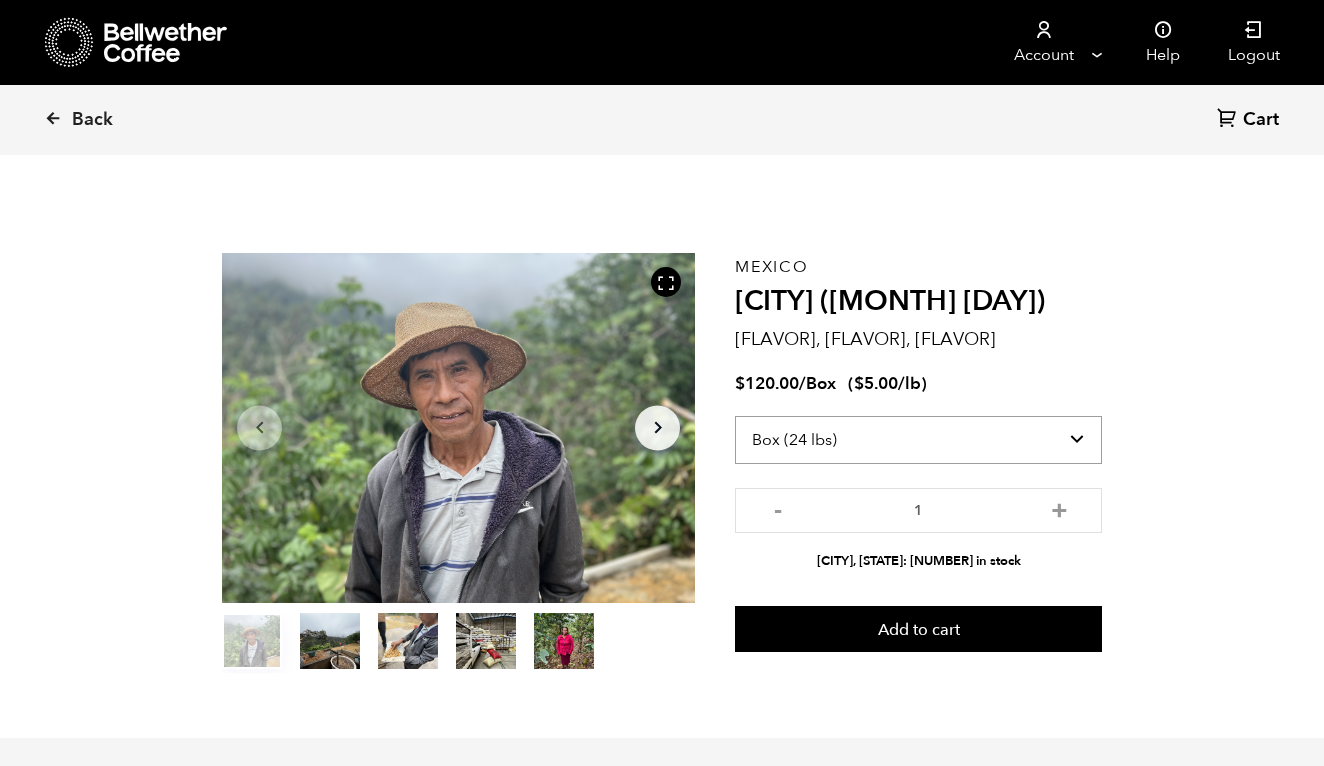 scroll, scrollTop: 0, scrollLeft: 0, axis: both 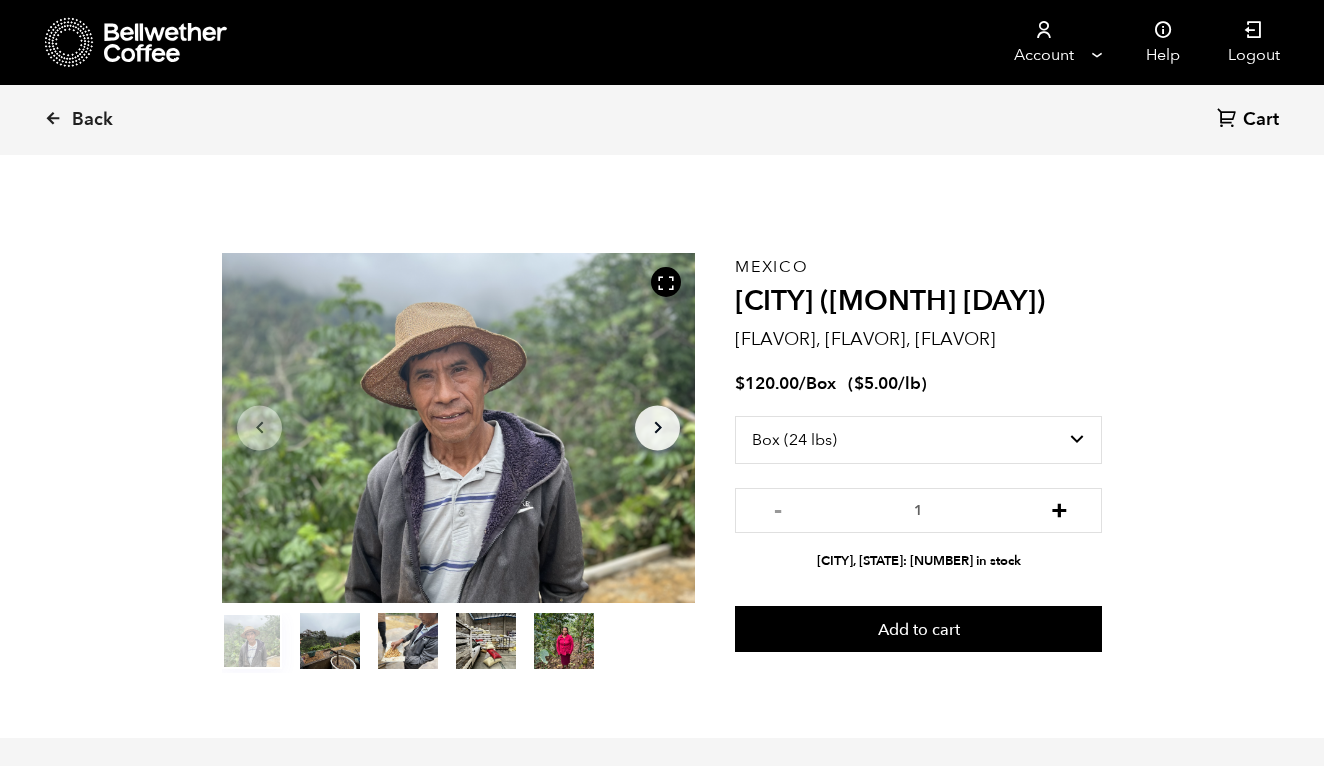 click on "+" at bounding box center (1059, 508) 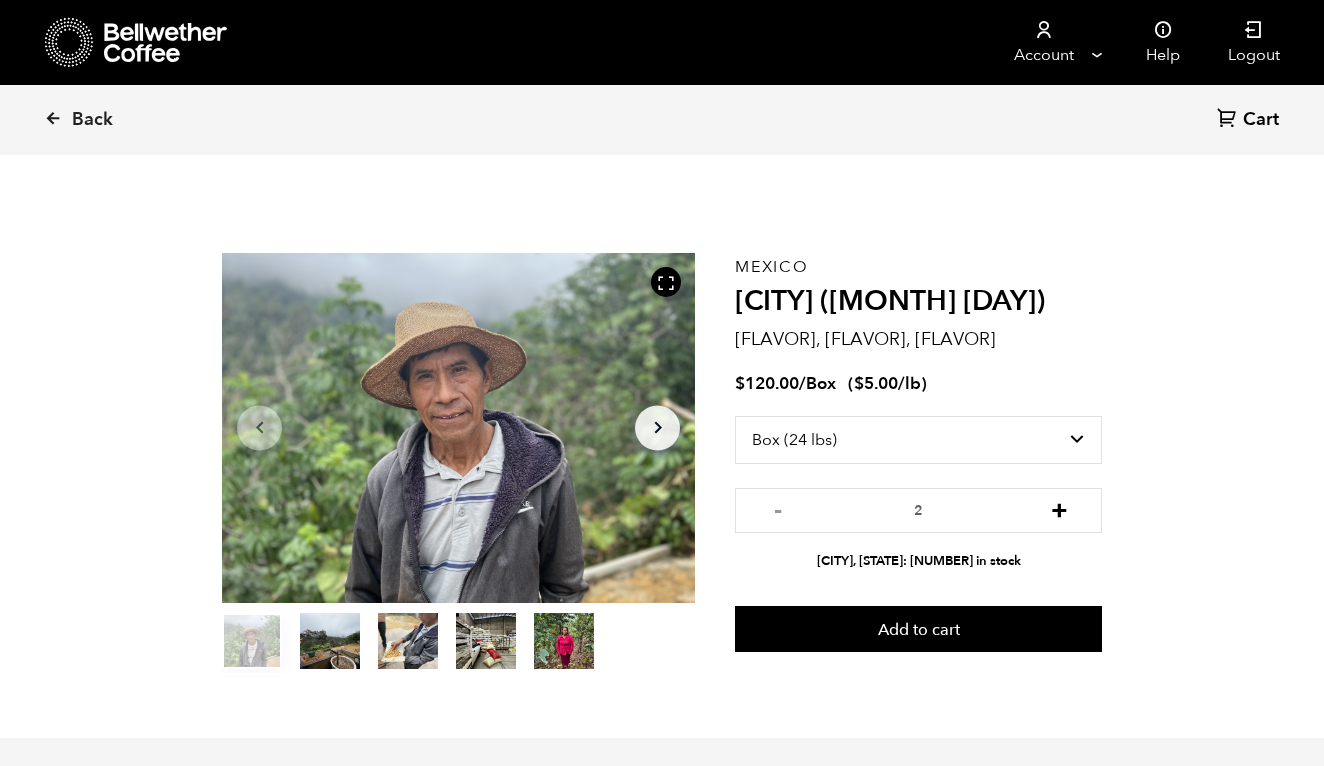click on "+" at bounding box center [1059, 508] 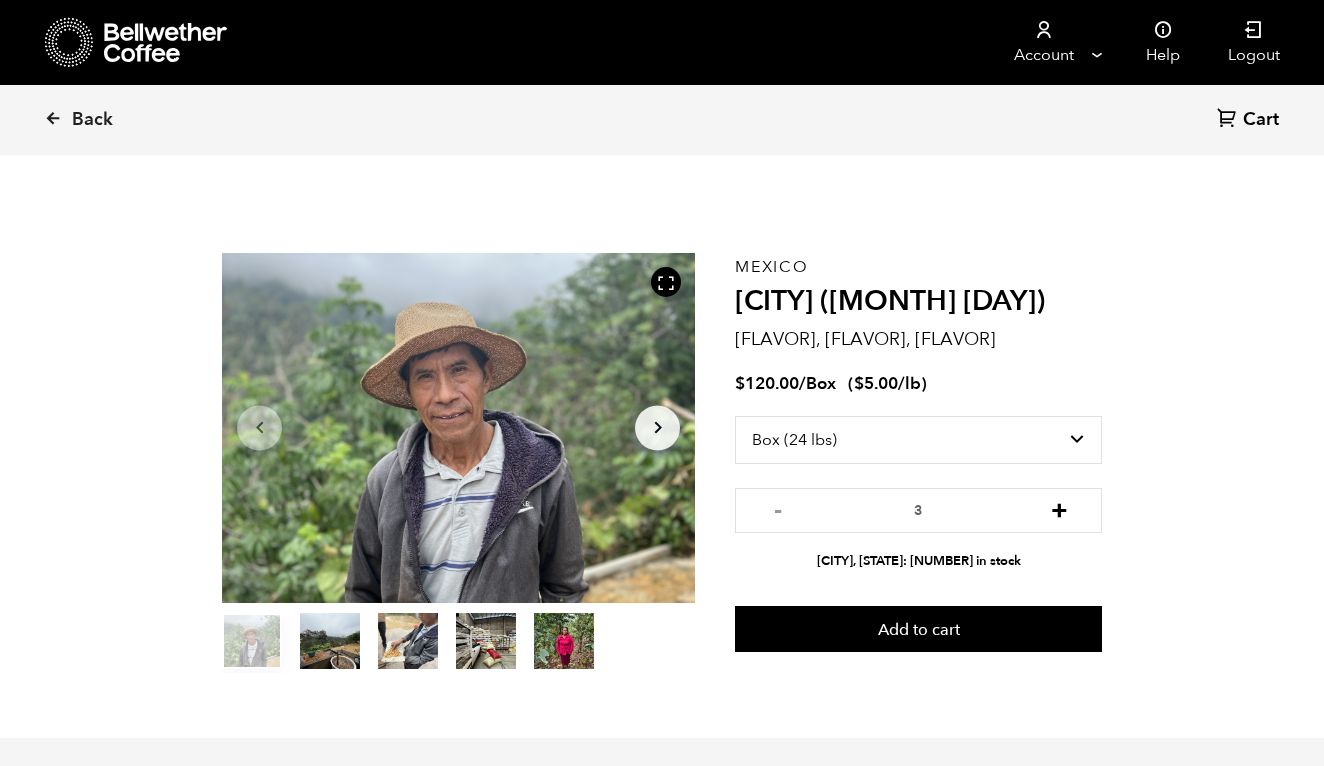 click on "+" at bounding box center (1059, 508) 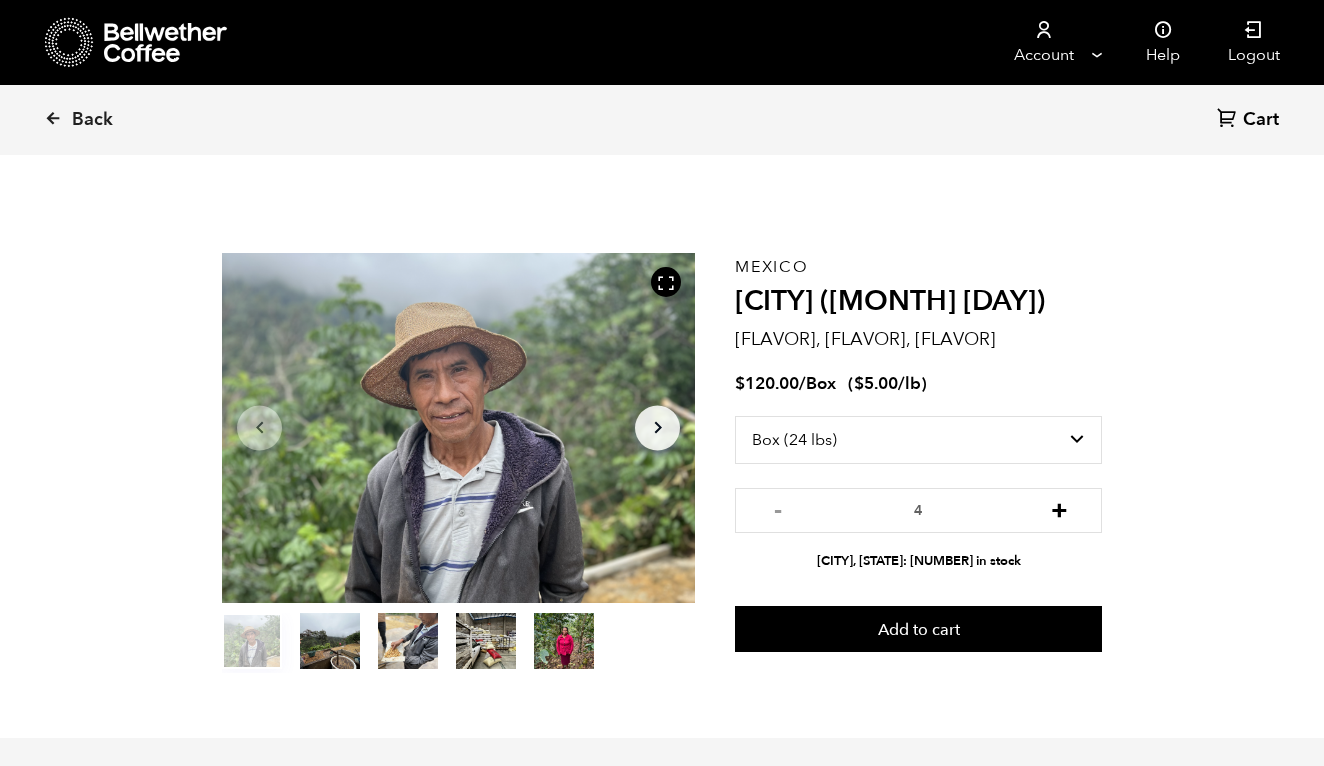 click on "+" at bounding box center (1059, 508) 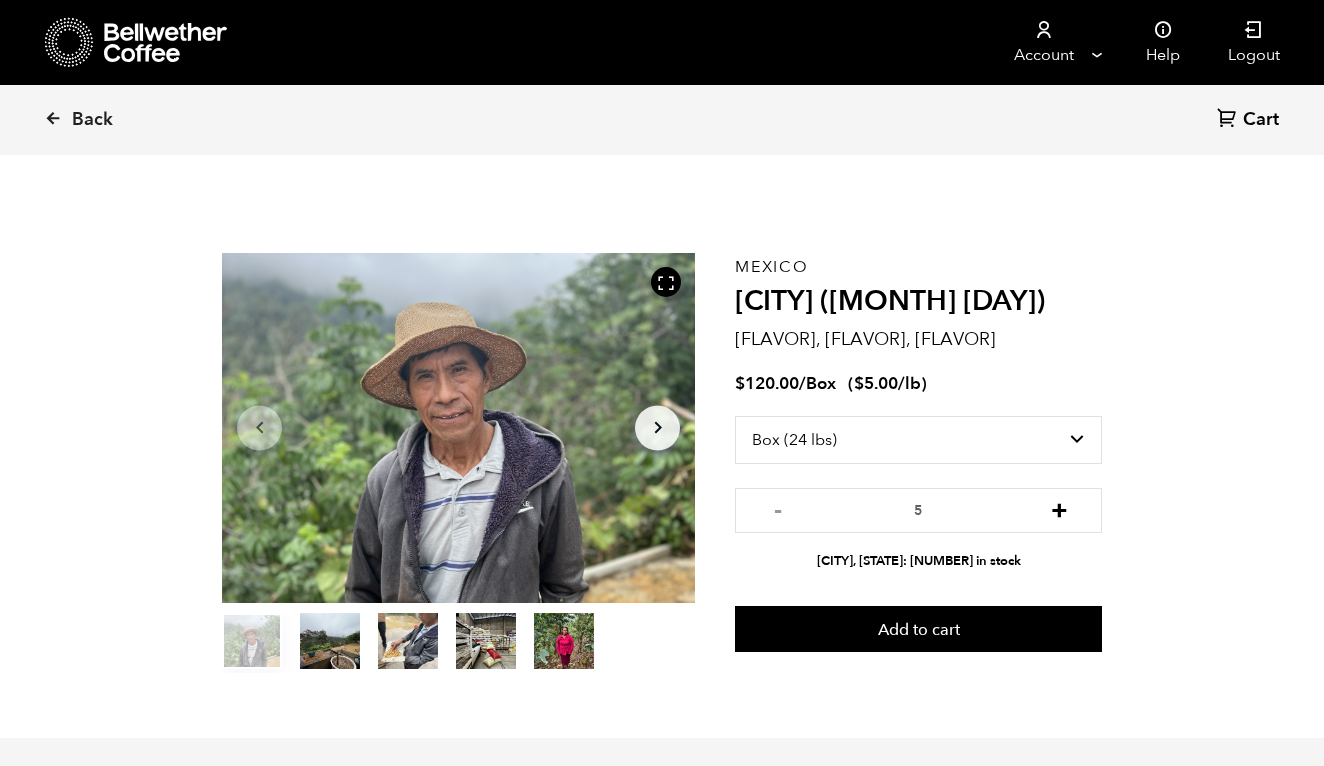 click on "+" at bounding box center [1059, 508] 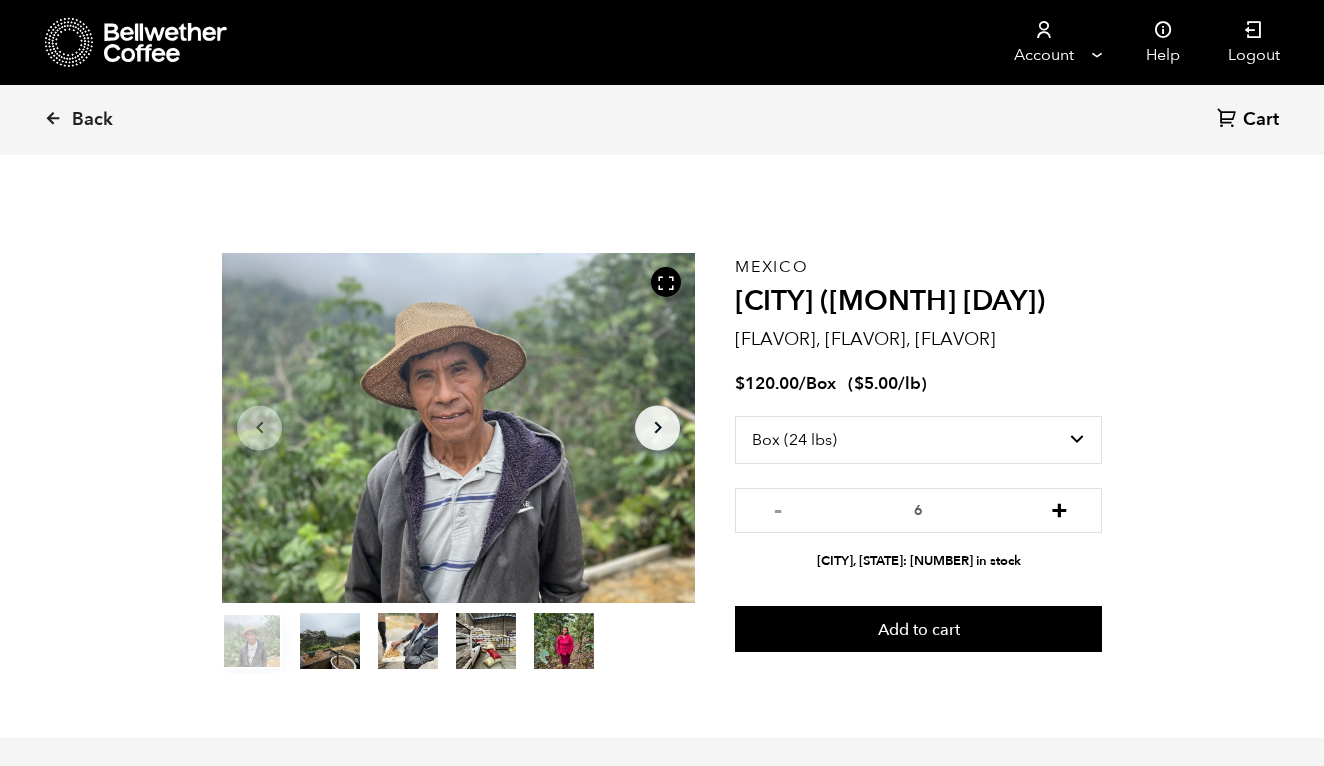 click on "+" at bounding box center (1059, 508) 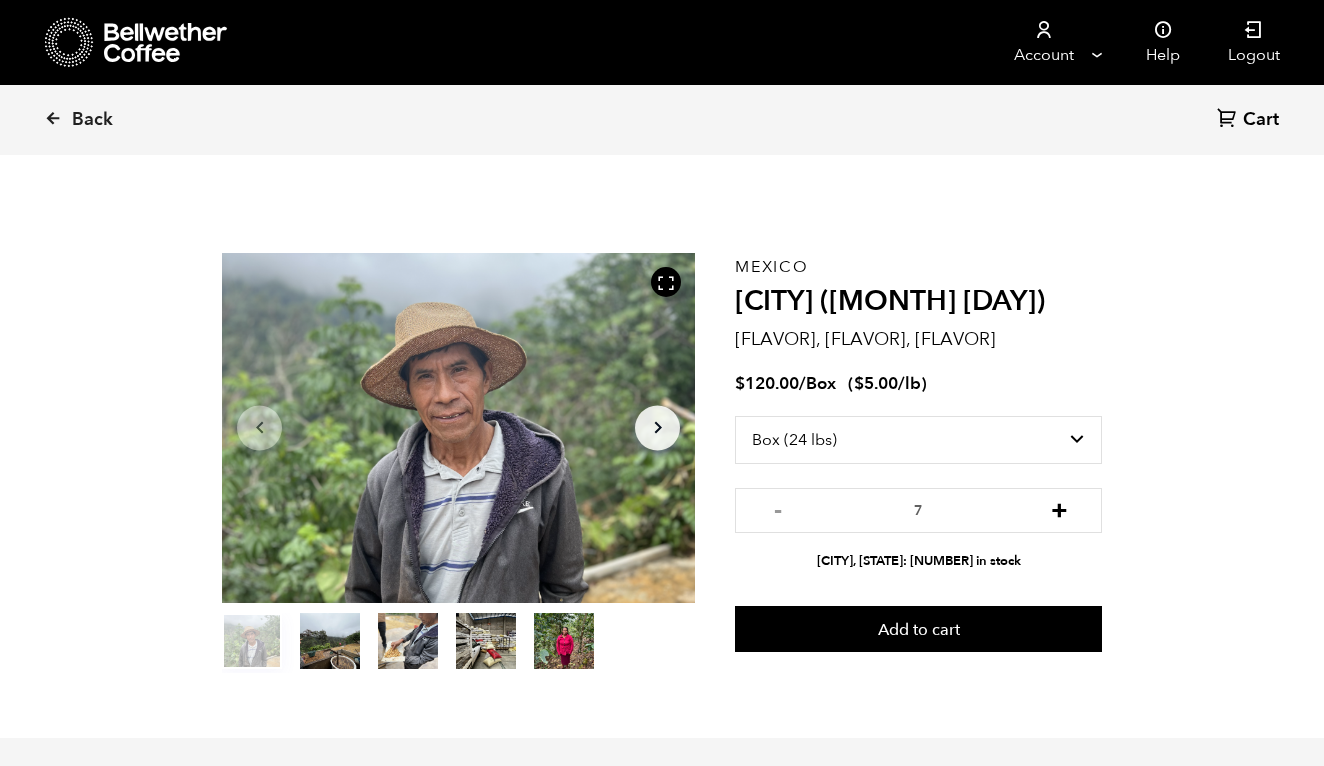 click on "+" at bounding box center [1059, 508] 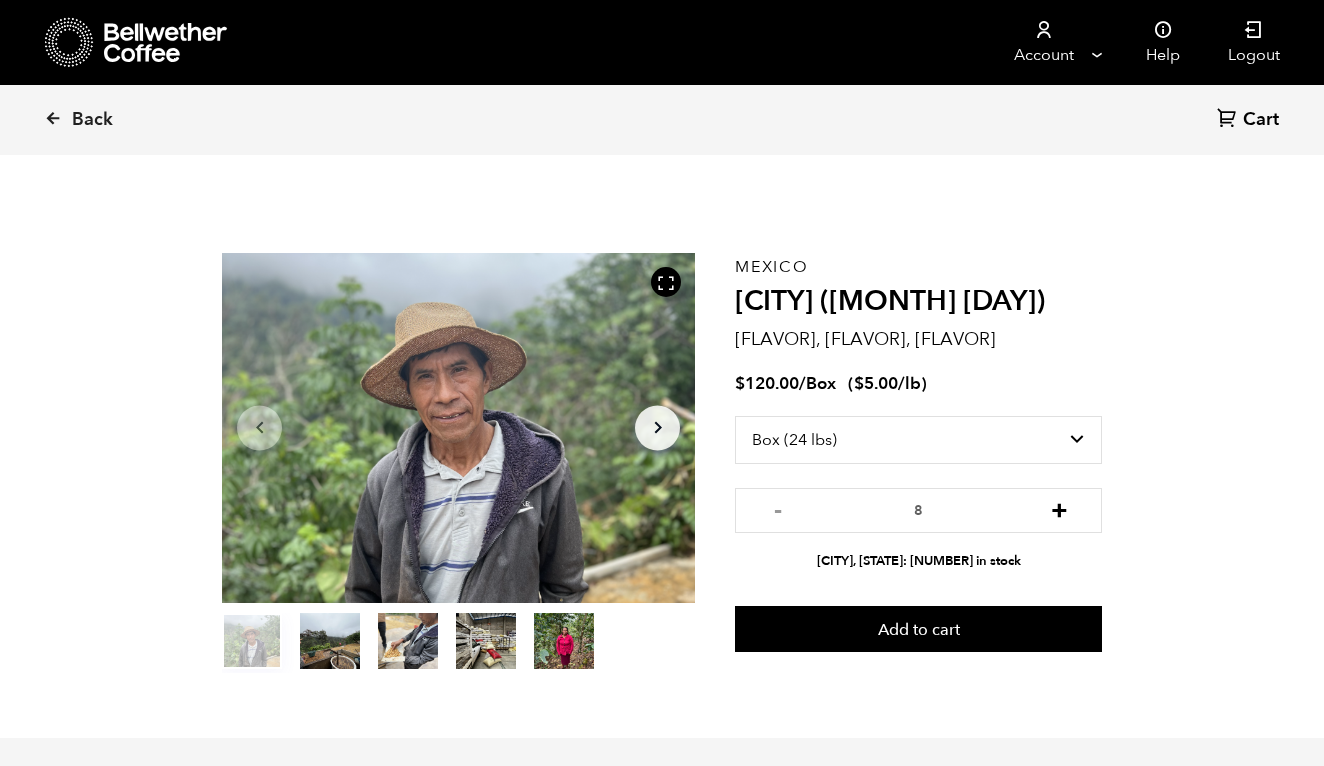 click on "+" at bounding box center [1059, 508] 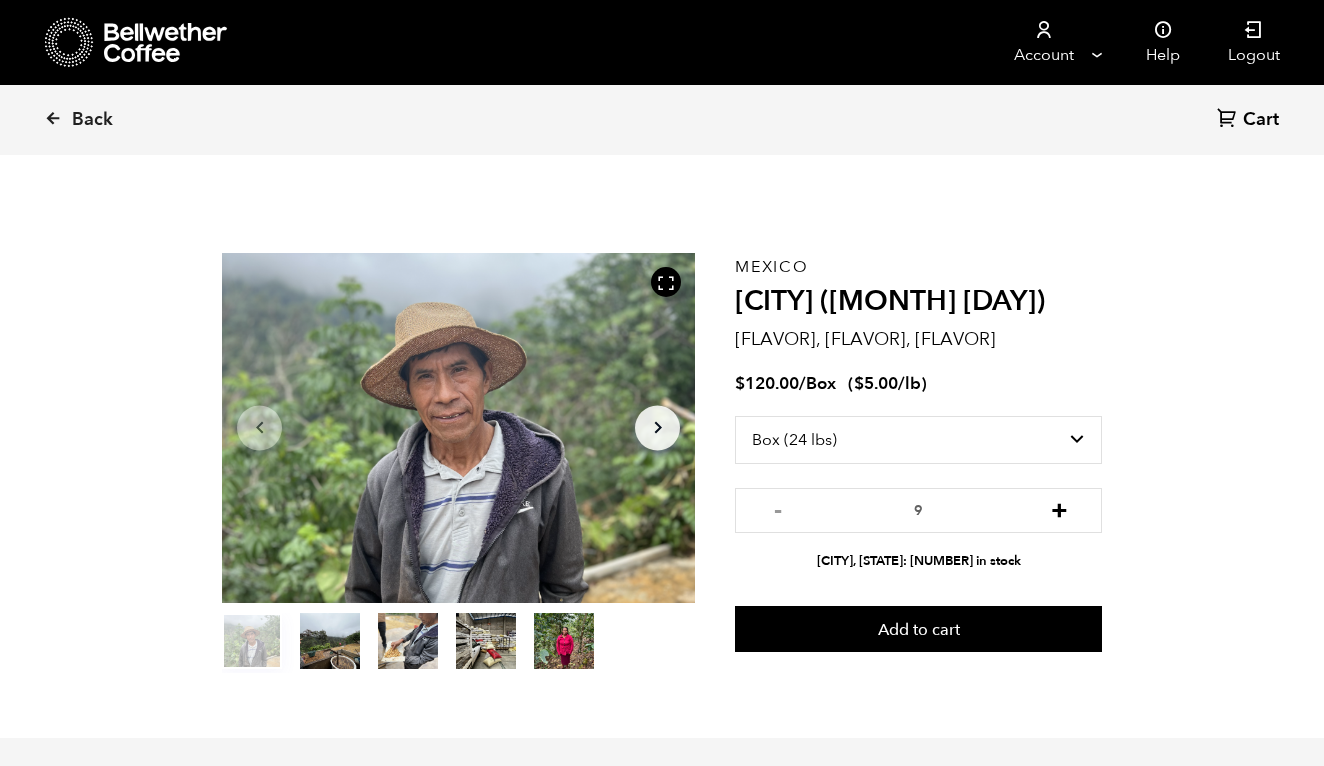click on "+" at bounding box center (1059, 508) 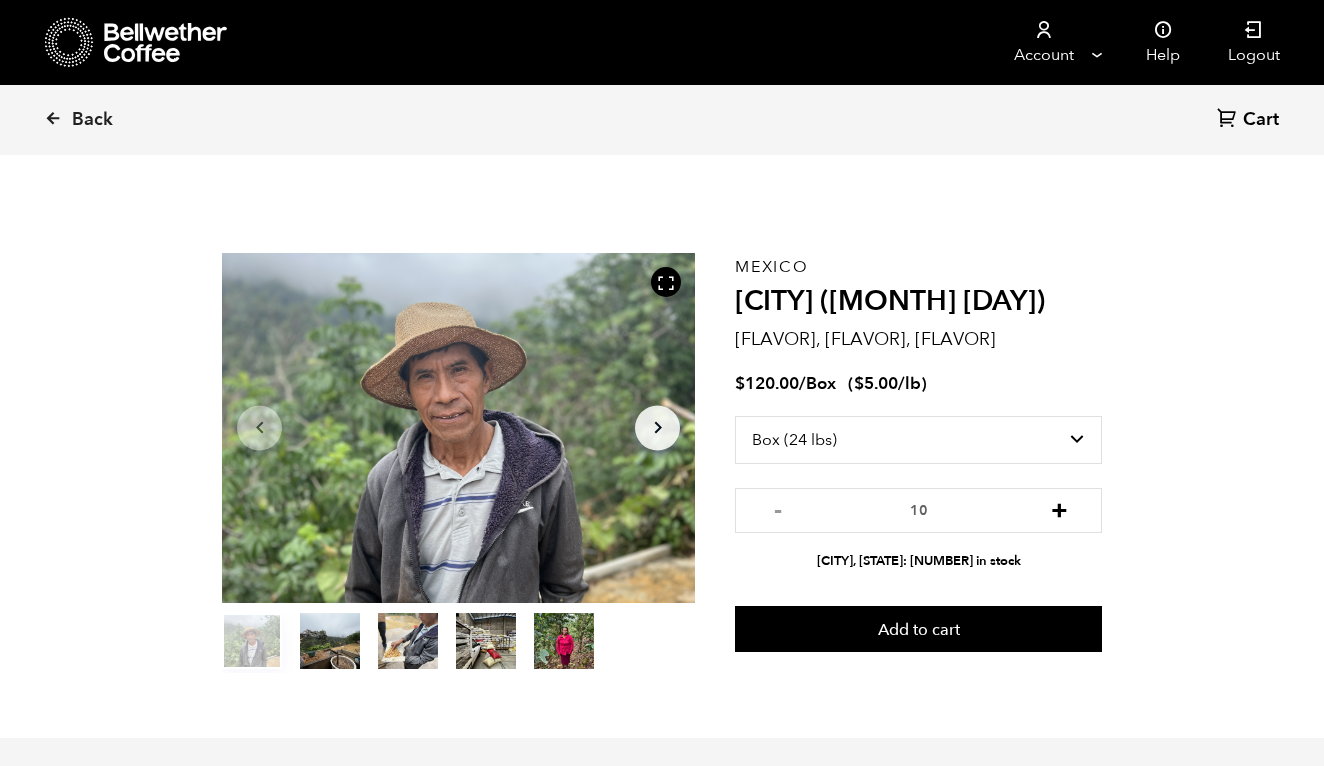 click on "+" at bounding box center [1059, 508] 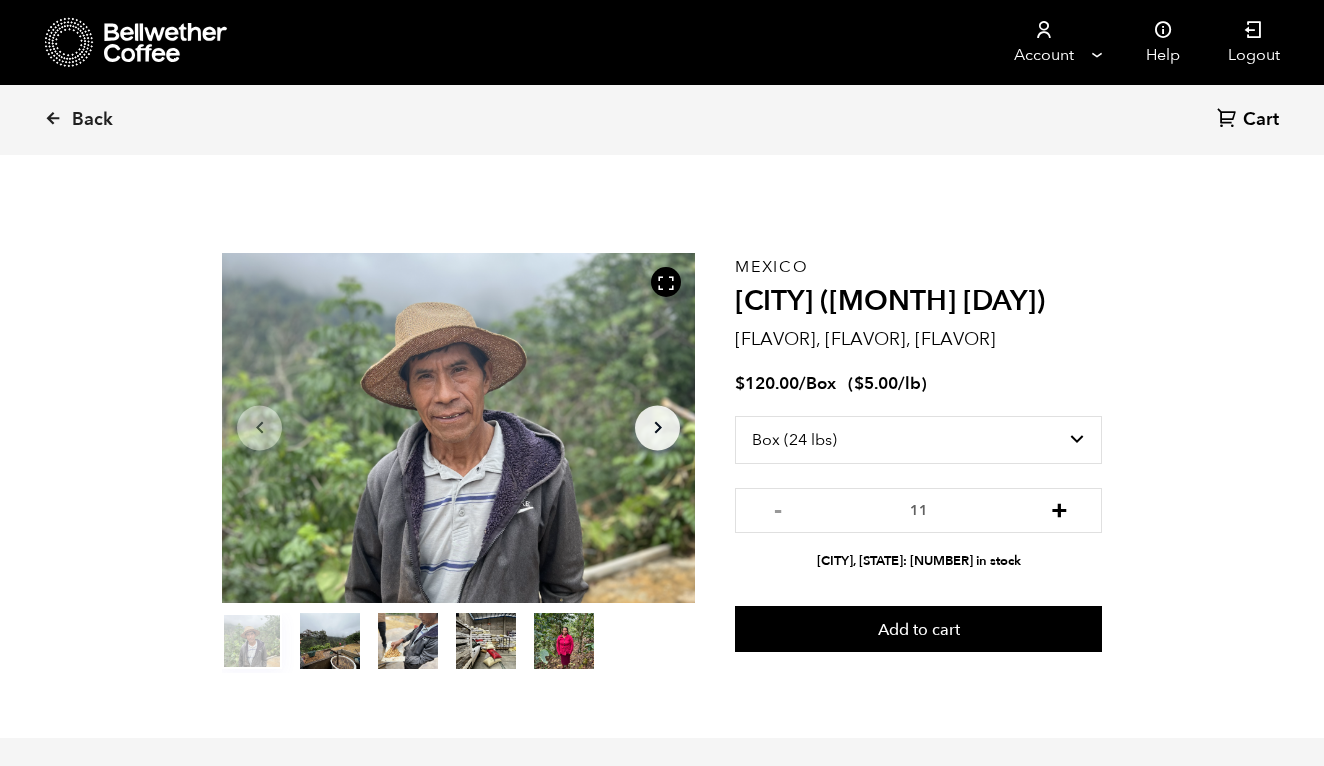 click on "+" at bounding box center [1059, 508] 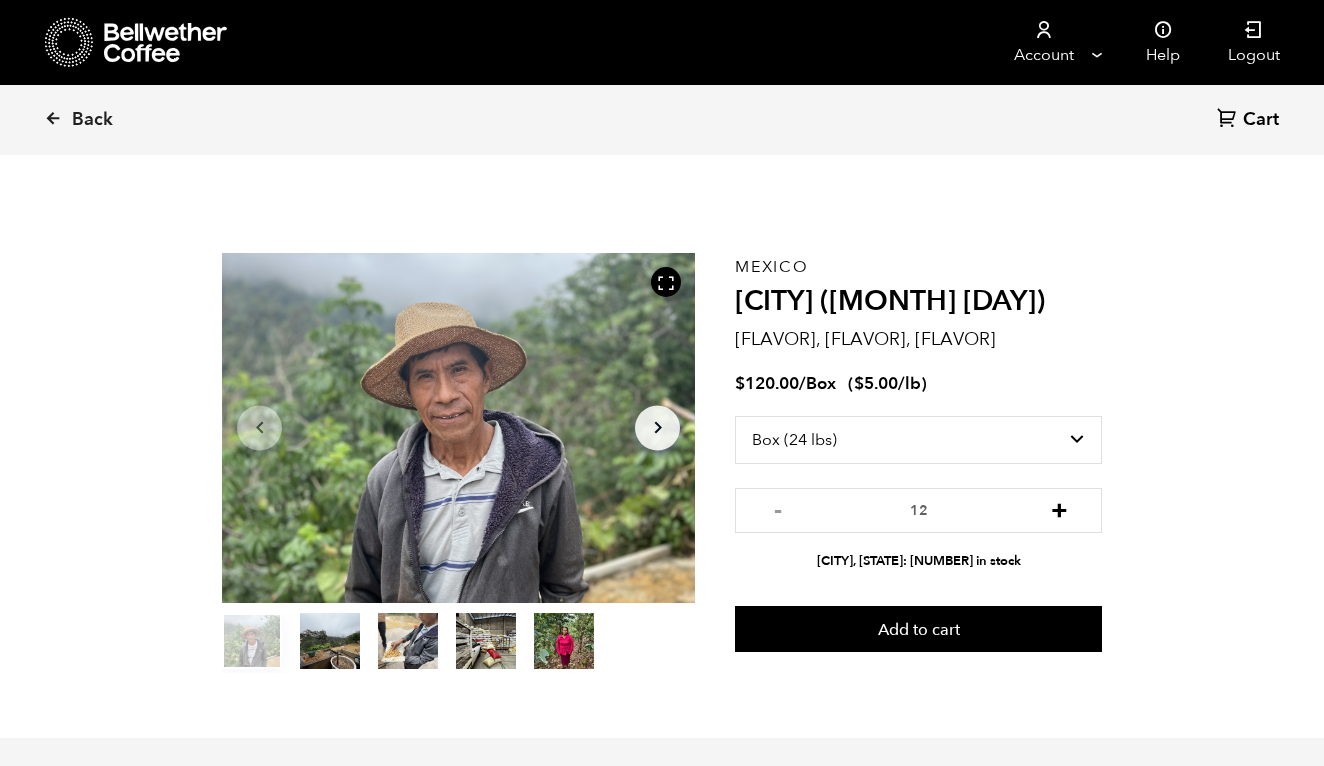 click on "+" at bounding box center (1059, 508) 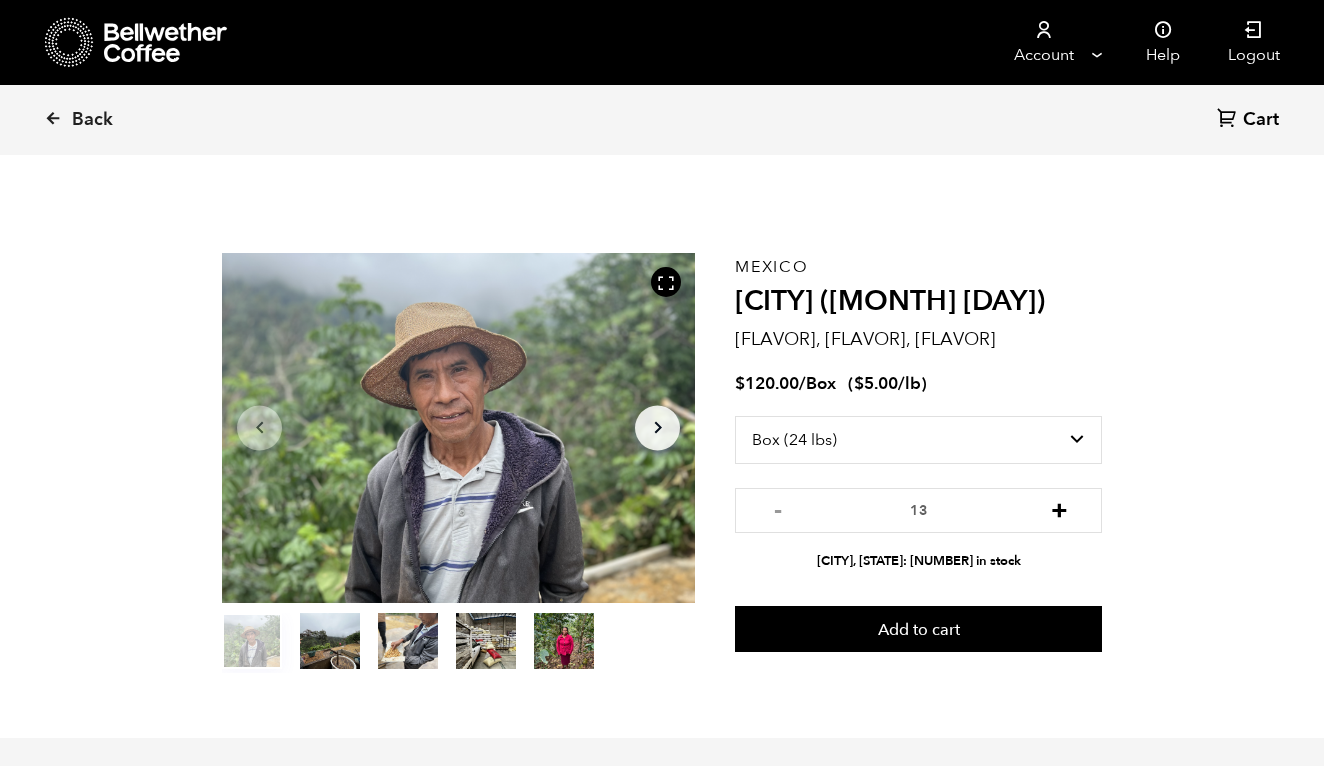 click on "+" at bounding box center (1059, 508) 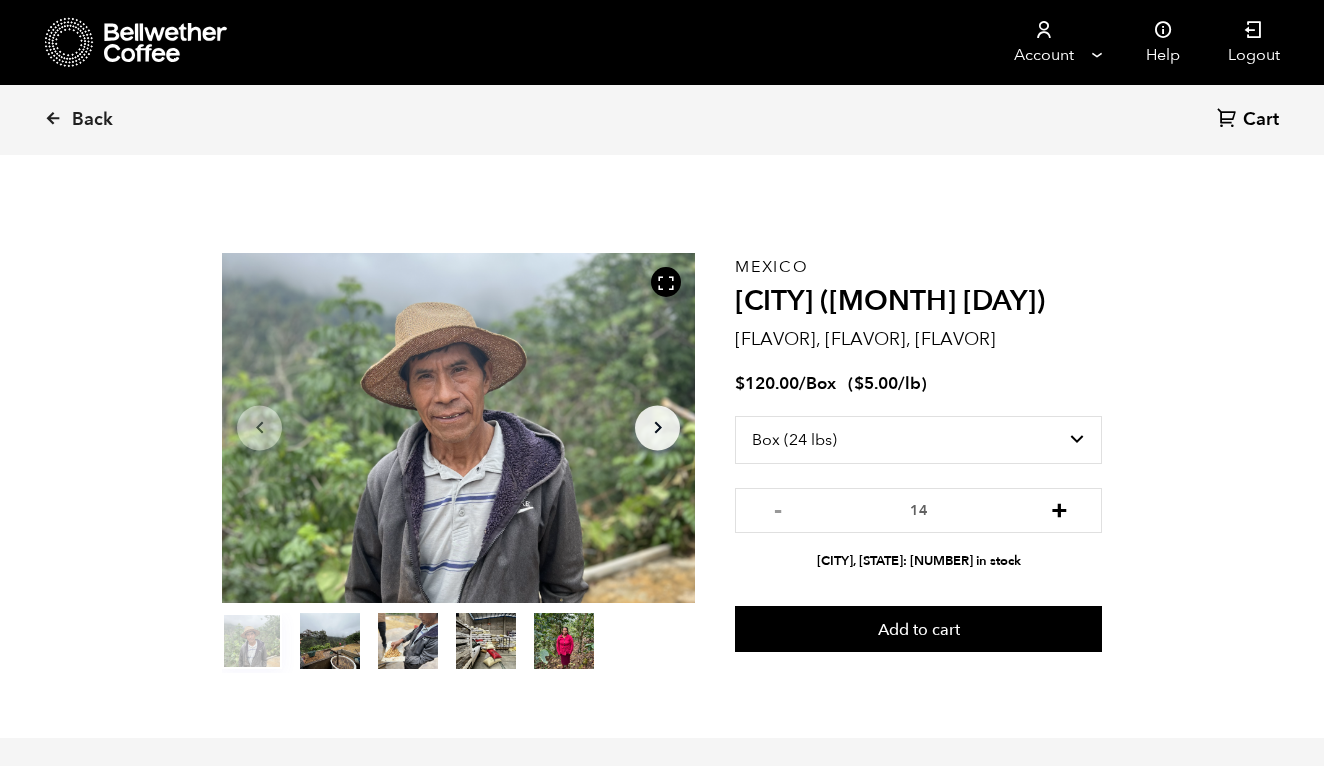 click on "+" at bounding box center (1059, 508) 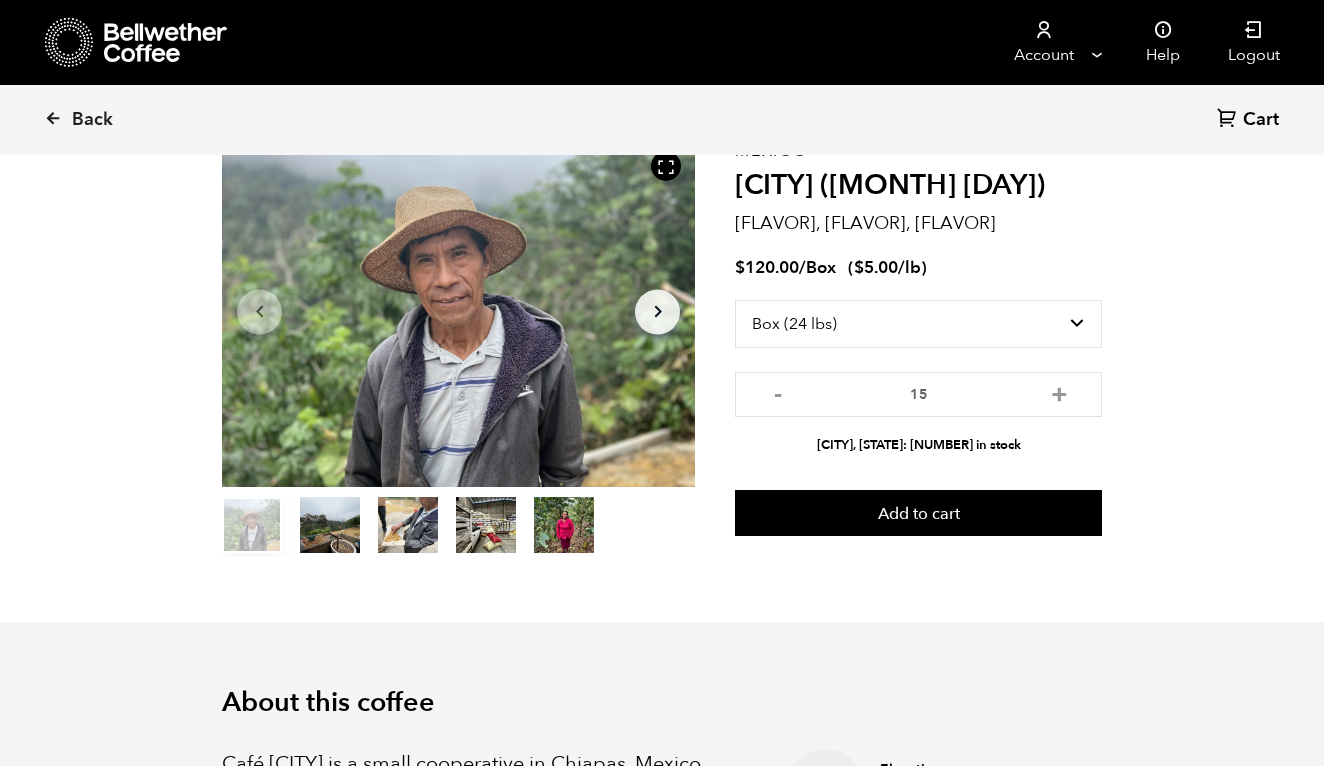 scroll, scrollTop: 0, scrollLeft: 0, axis: both 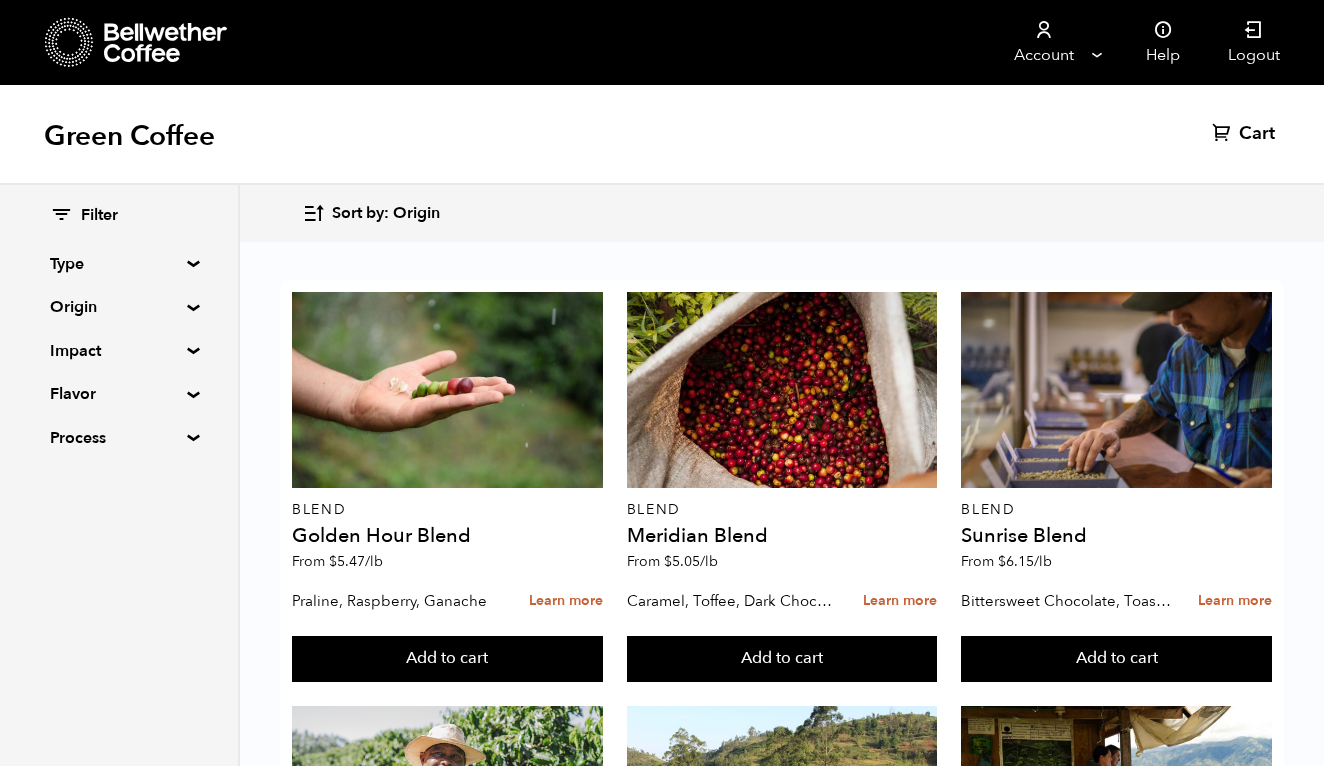 click at bounding box center [782, 1631] 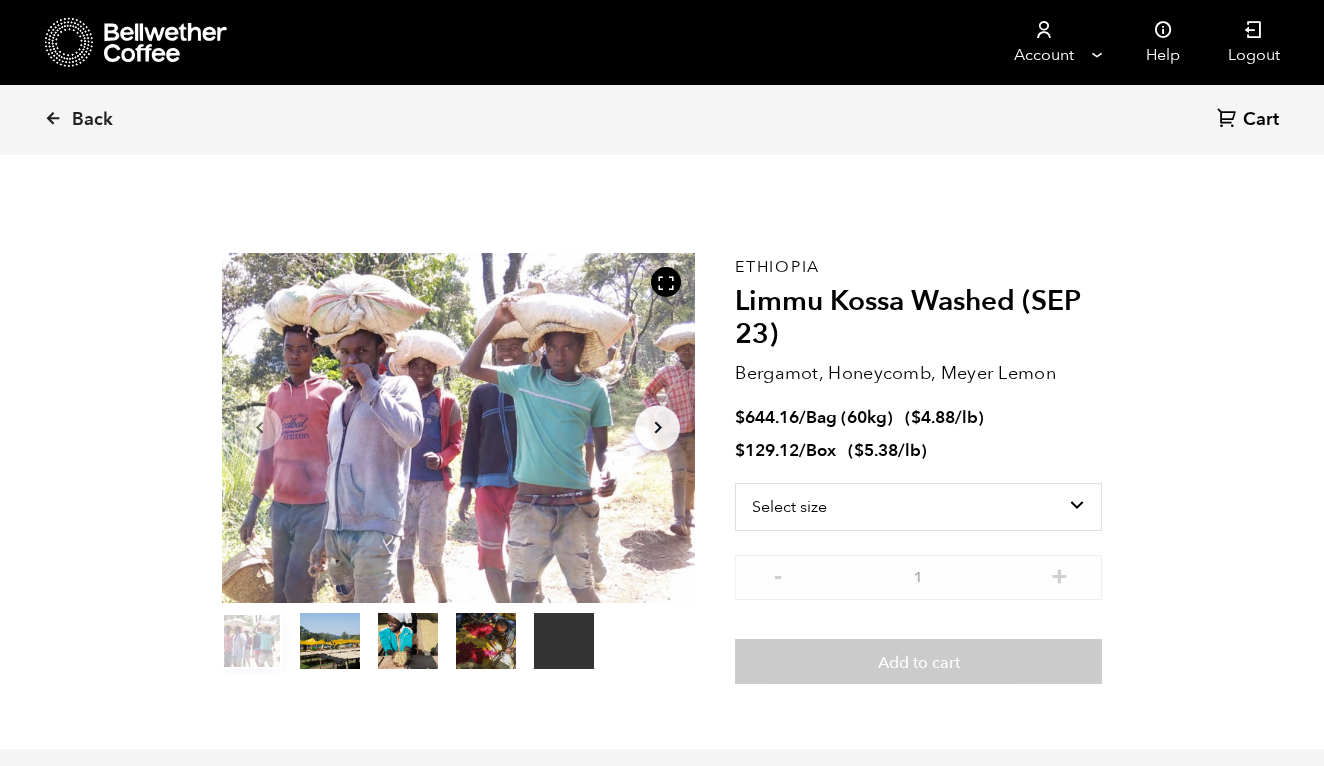 scroll, scrollTop: 0, scrollLeft: 0, axis: both 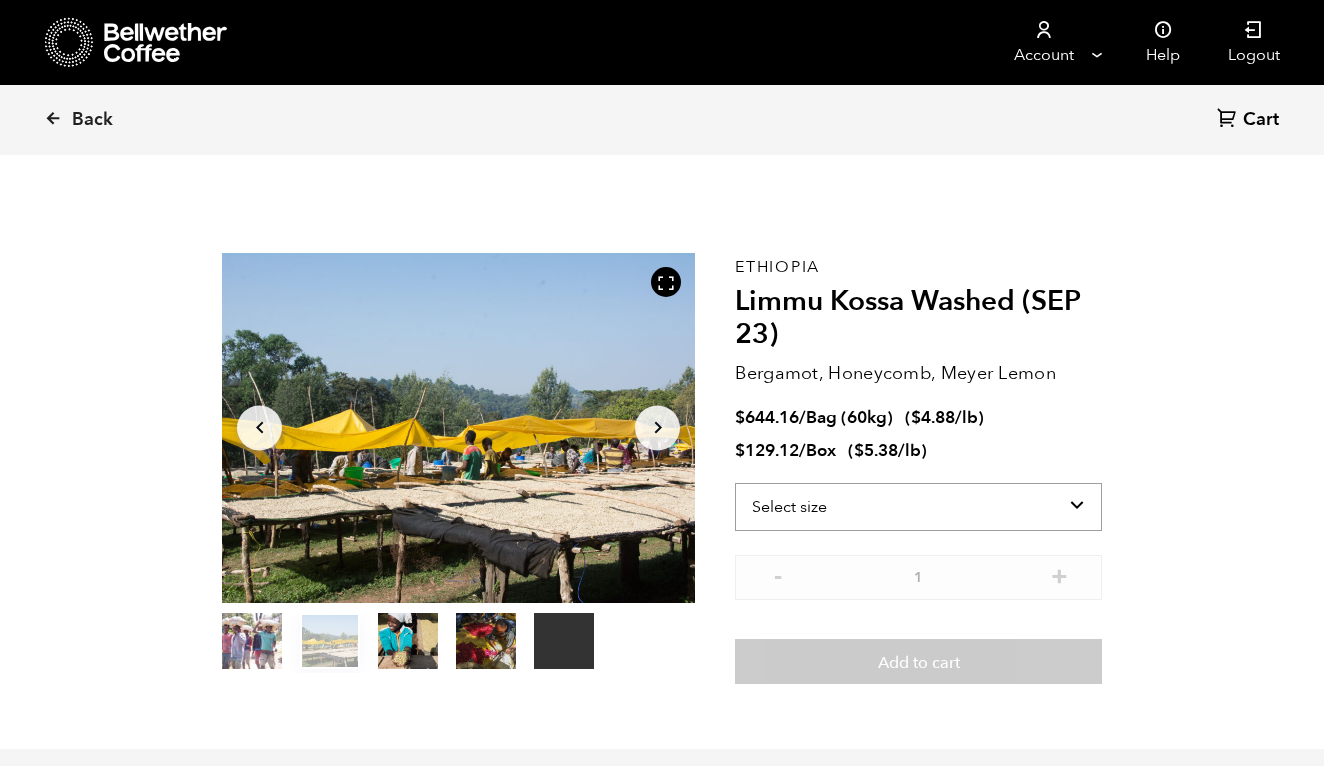 select on "box" 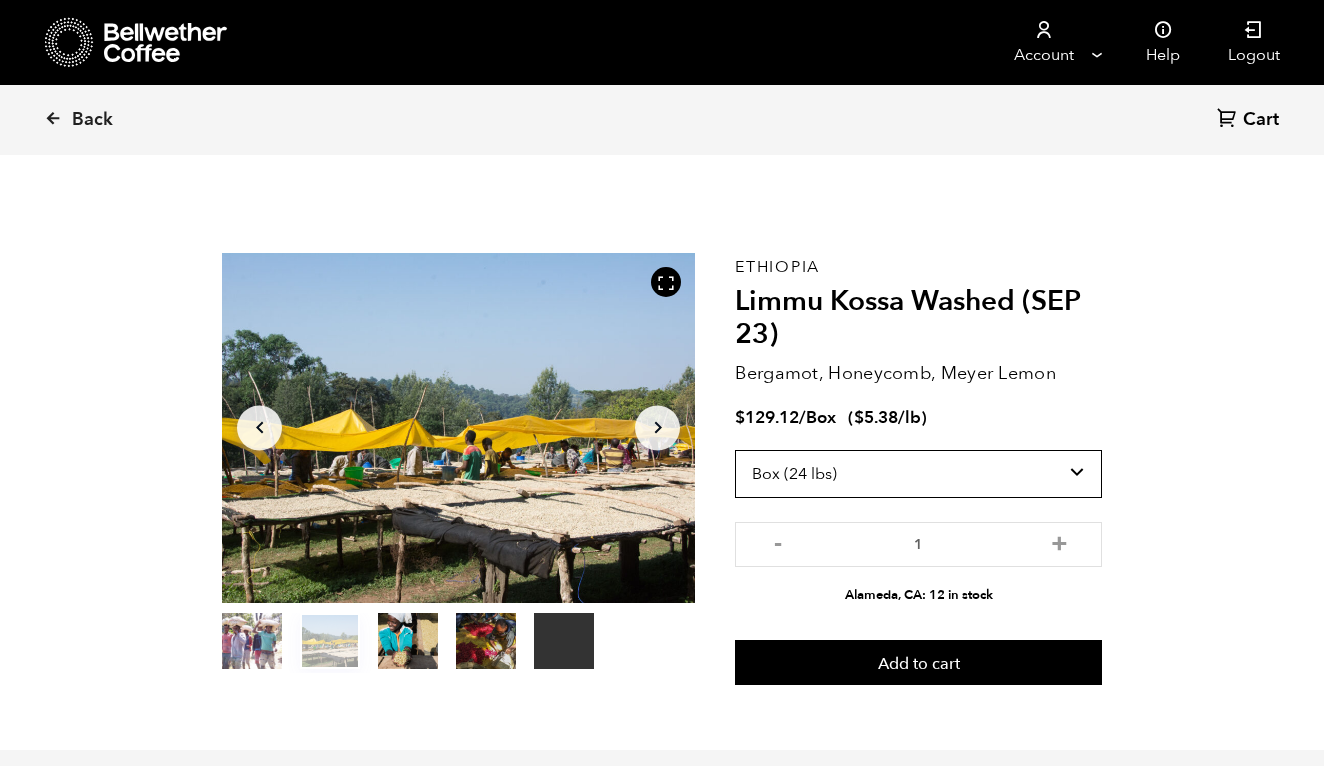 scroll, scrollTop: 0, scrollLeft: 0, axis: both 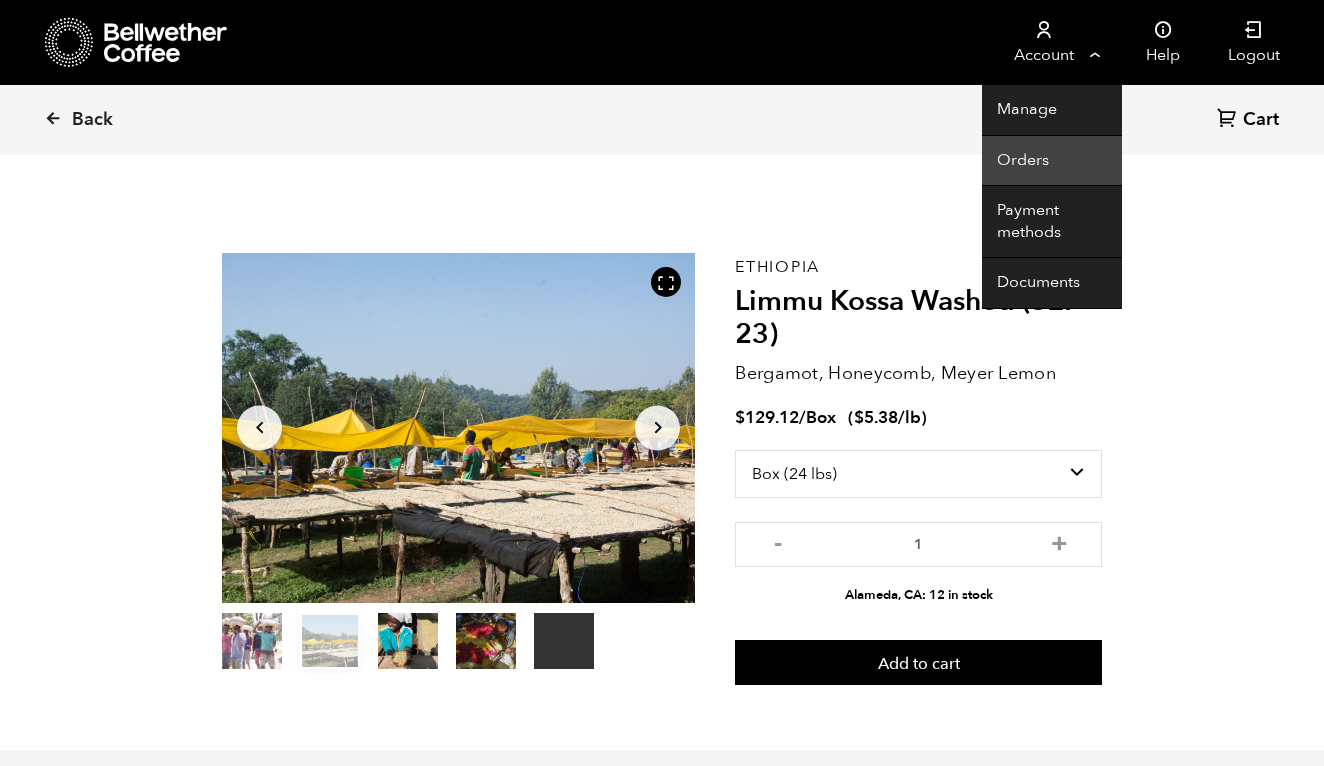 click on "Orders" at bounding box center (1052, 161) 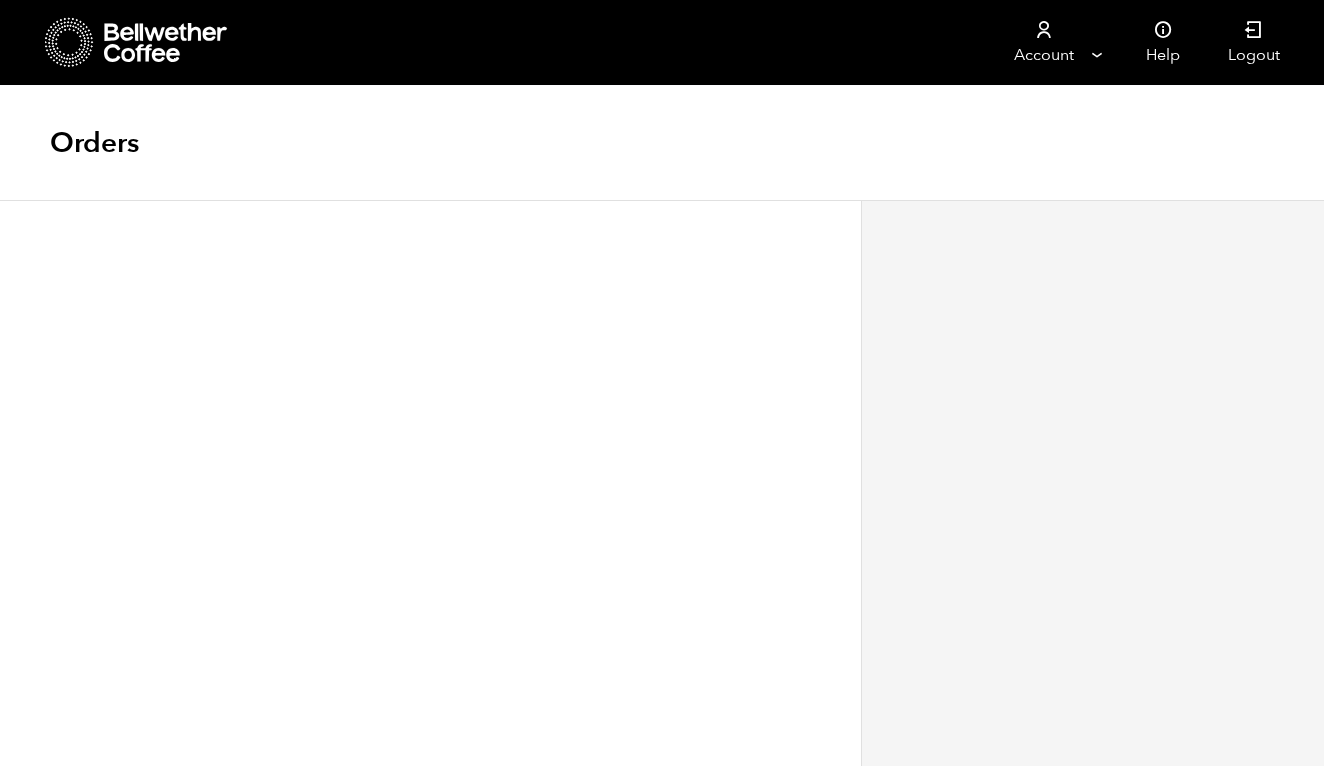 scroll, scrollTop: 0, scrollLeft: 0, axis: both 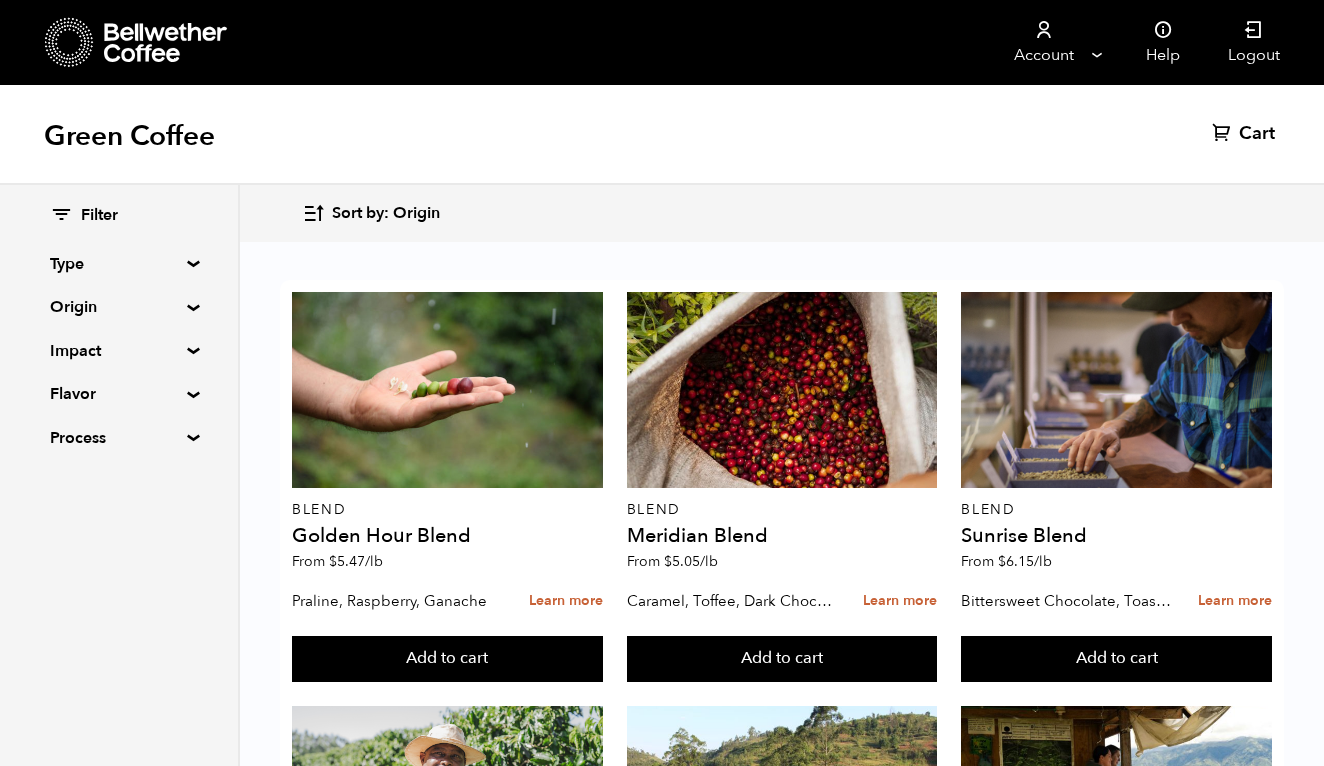 click at bounding box center (1116, 2872) 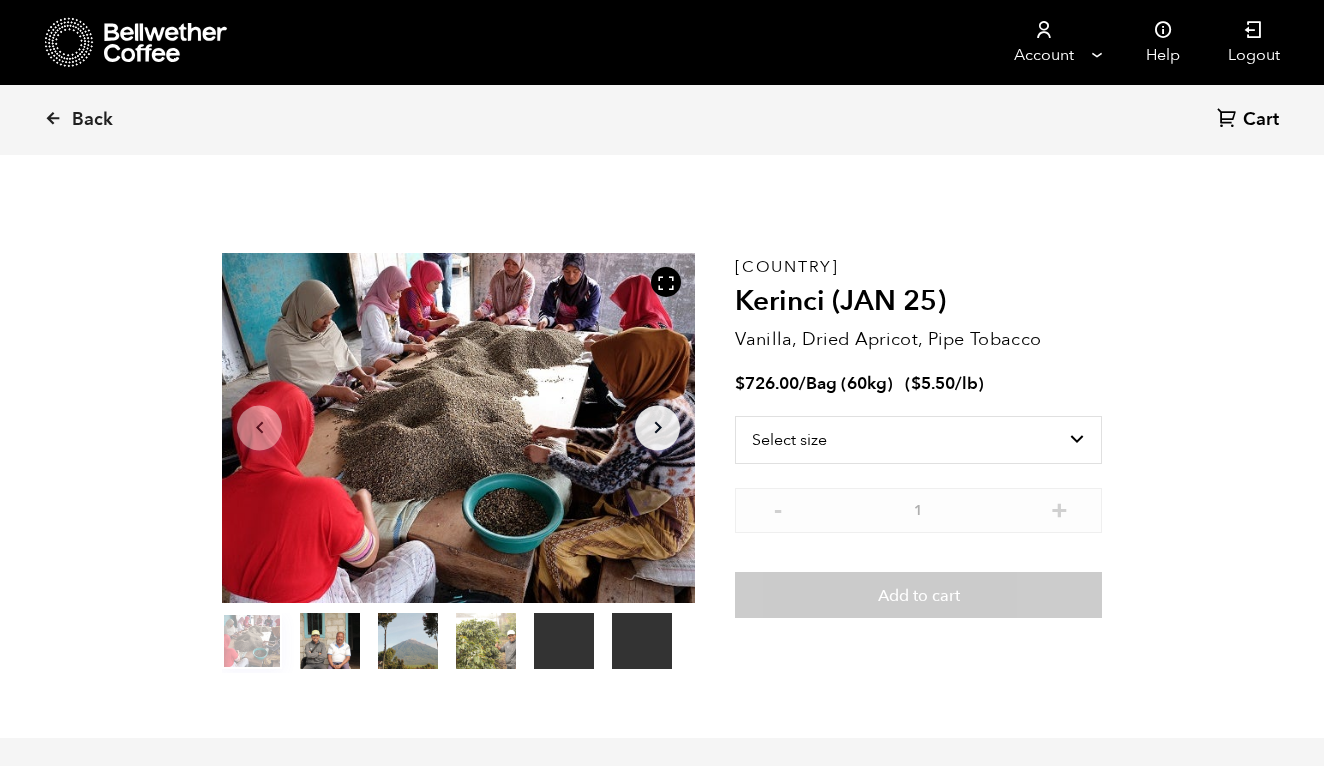 scroll, scrollTop: 0, scrollLeft: 0, axis: both 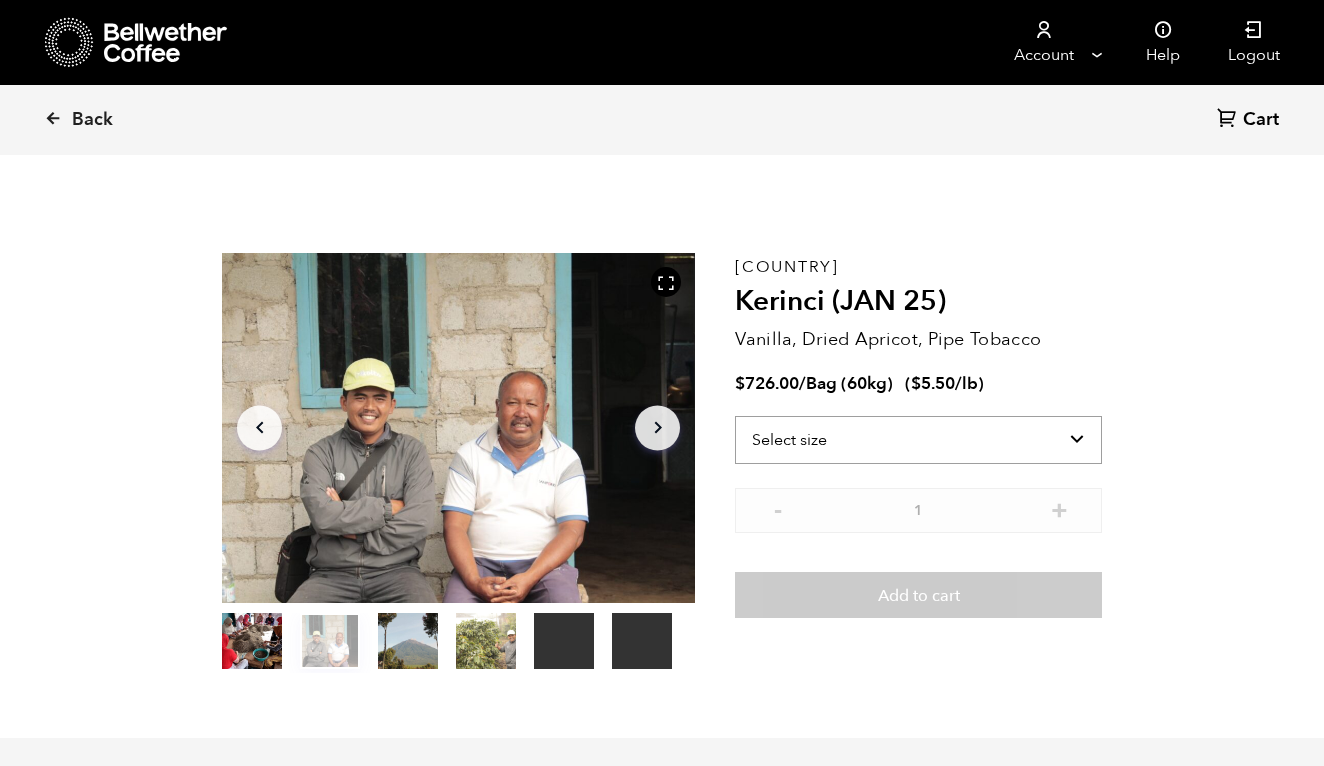 select on "bag-3" 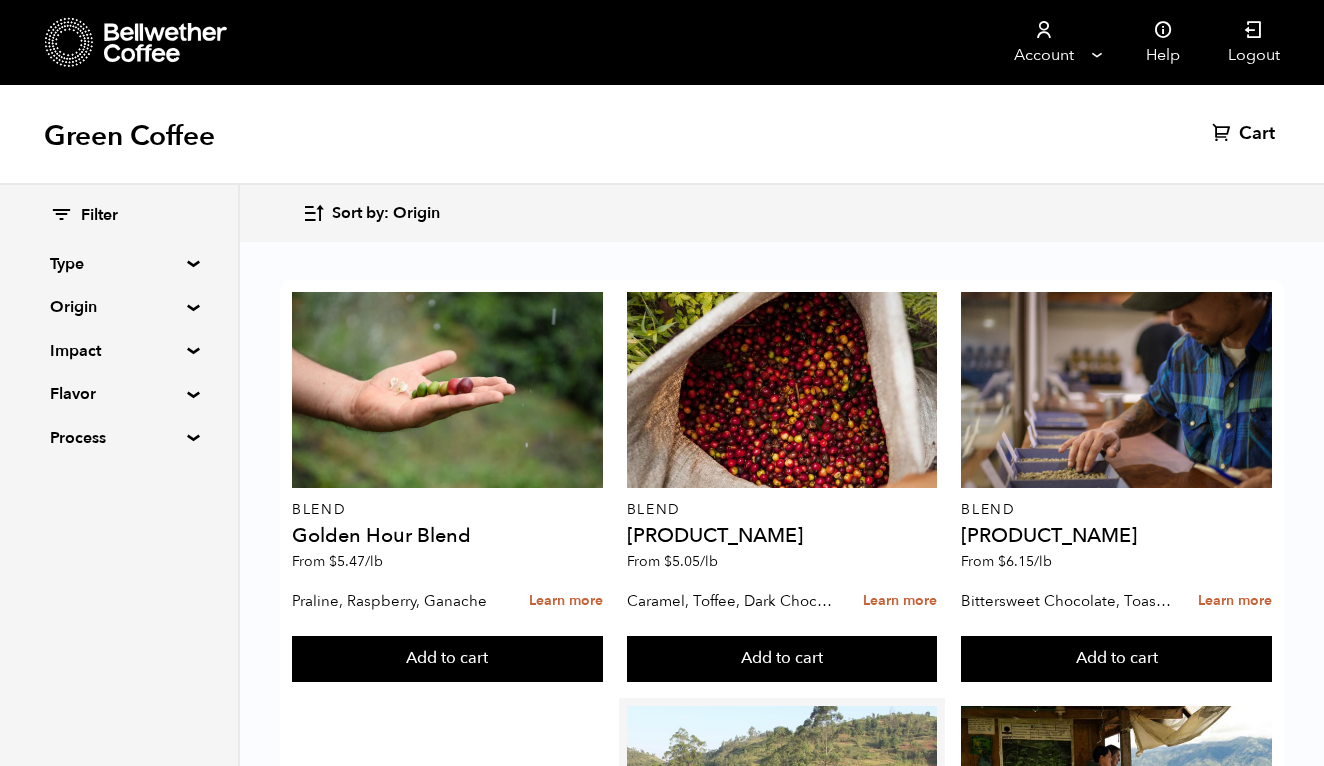 scroll, scrollTop: 883, scrollLeft: 0, axis: vertical 